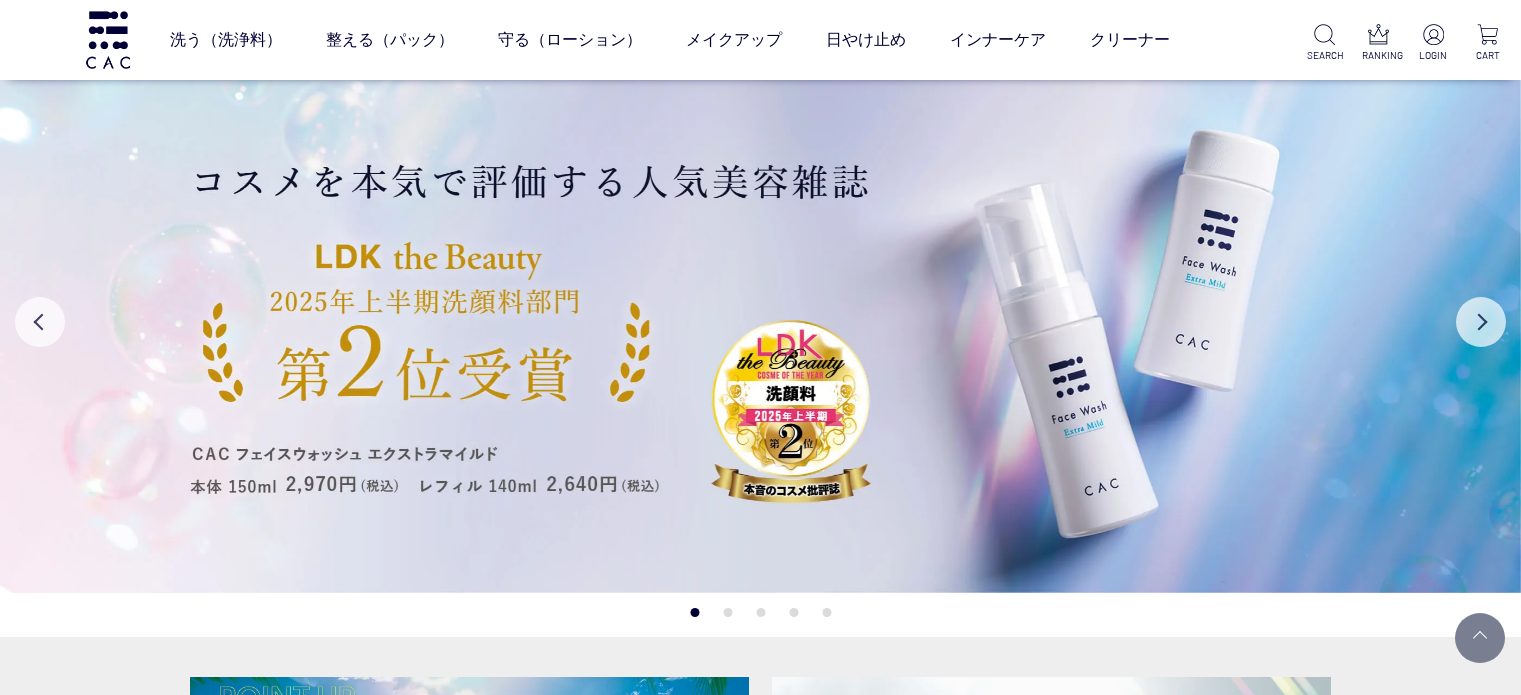 scroll, scrollTop: 500, scrollLeft: 0, axis: vertical 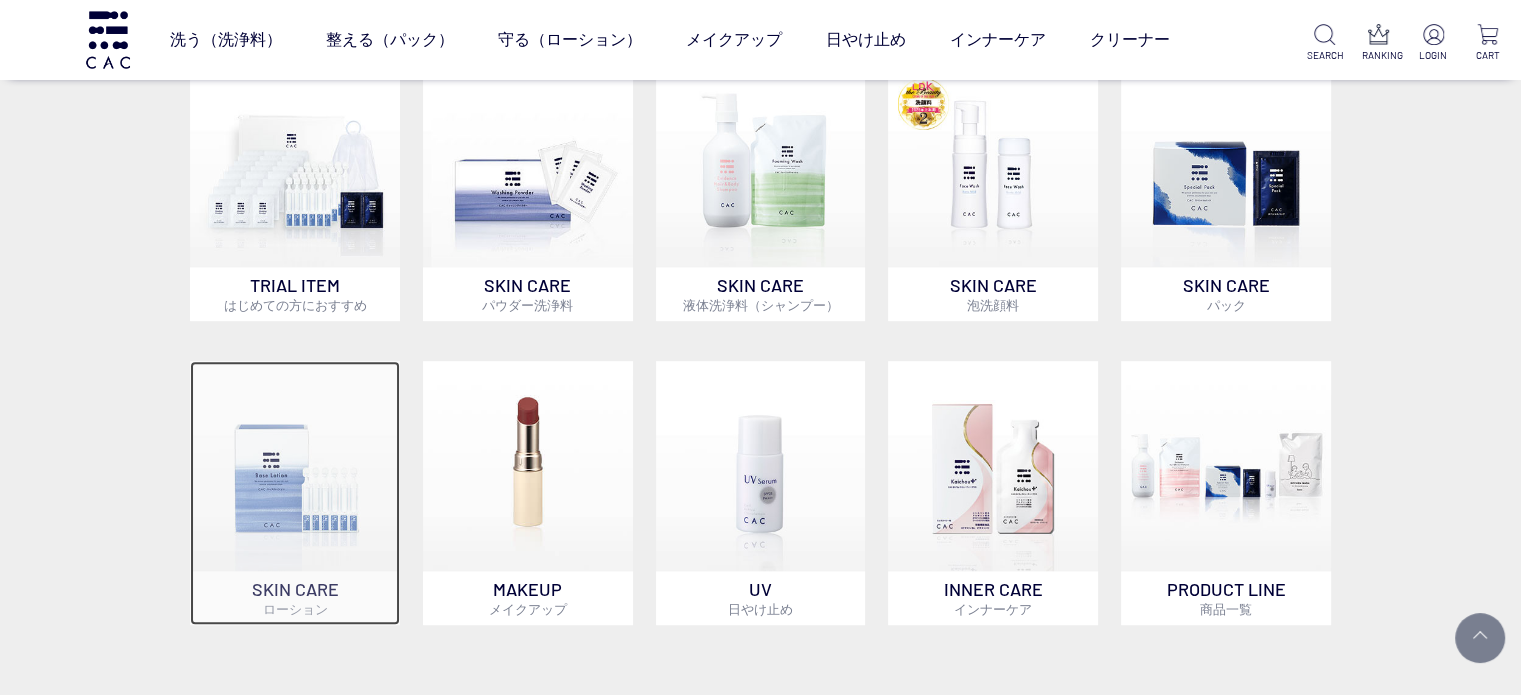 click at bounding box center (295, 466) 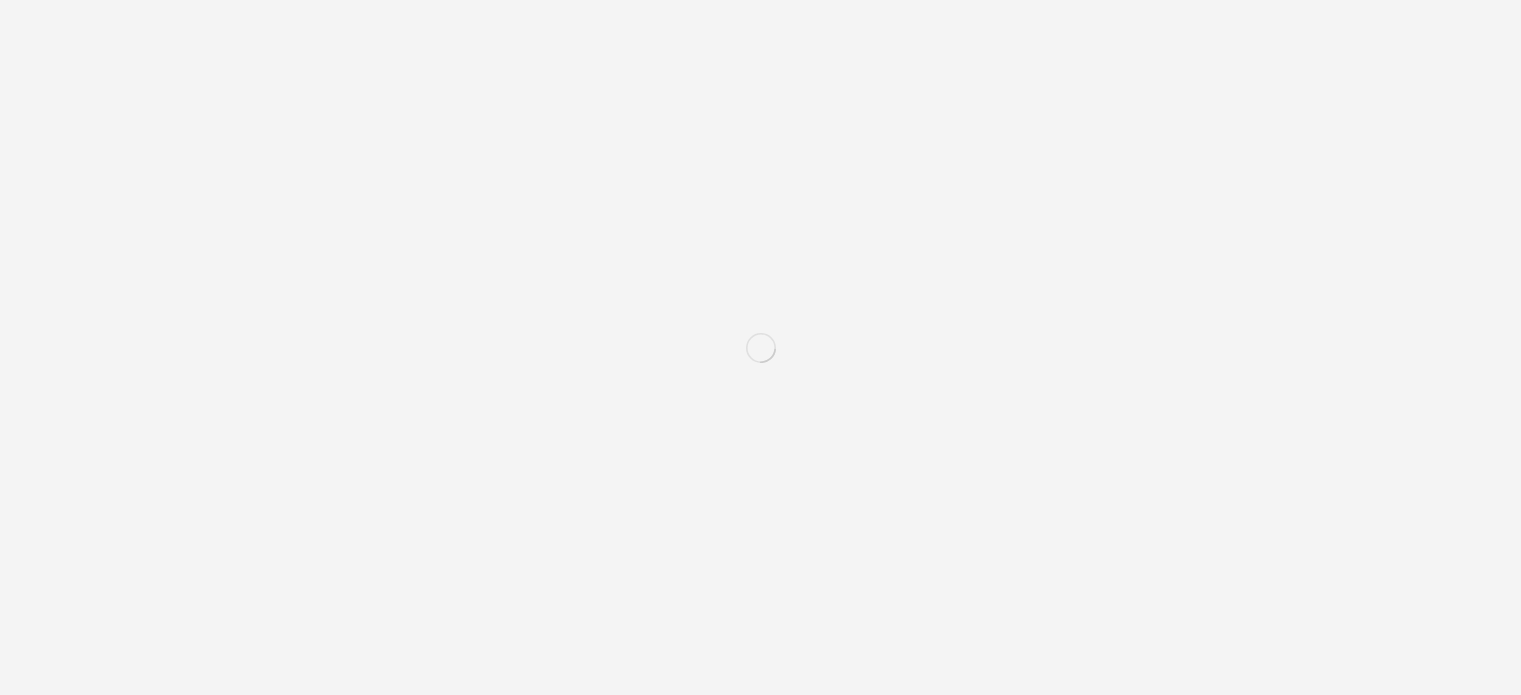 scroll, scrollTop: 0, scrollLeft: 0, axis: both 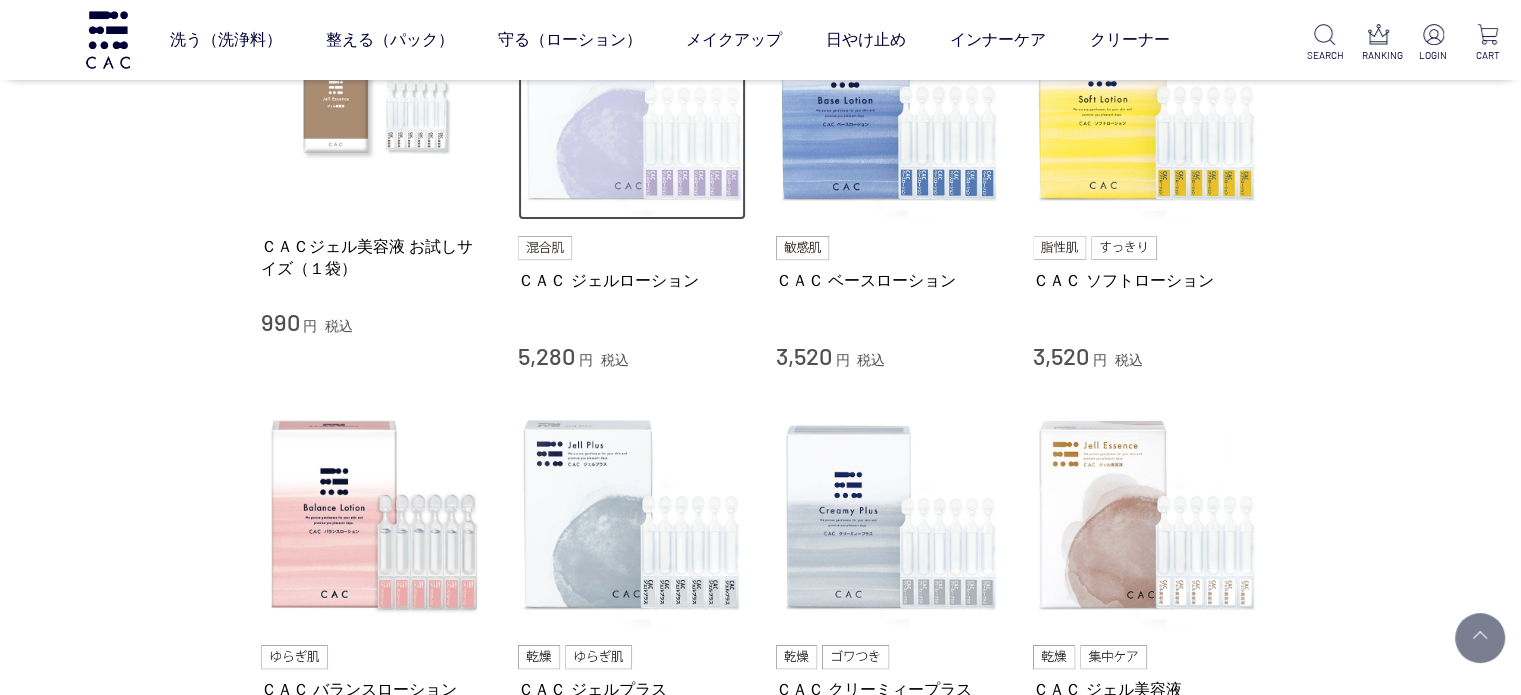 click at bounding box center (632, 107) 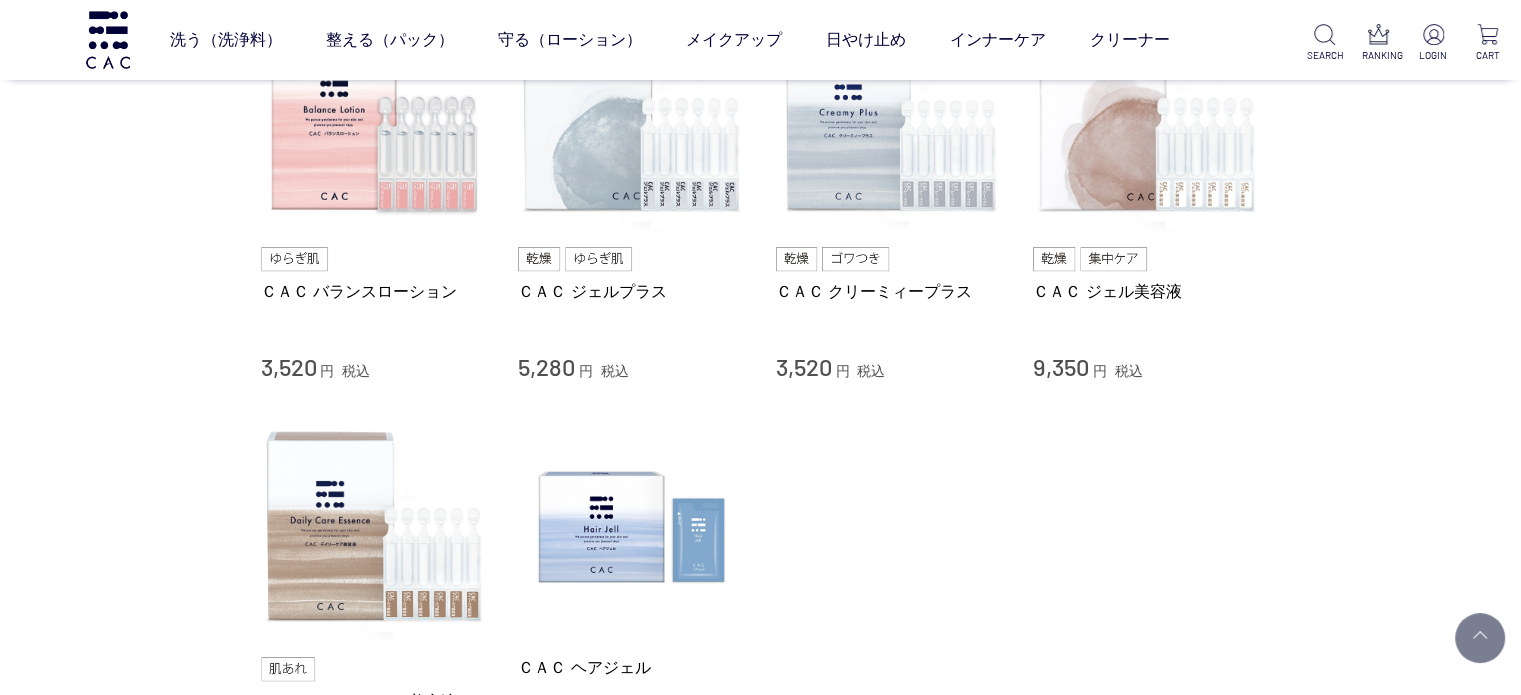 scroll, scrollTop: 900, scrollLeft: 0, axis: vertical 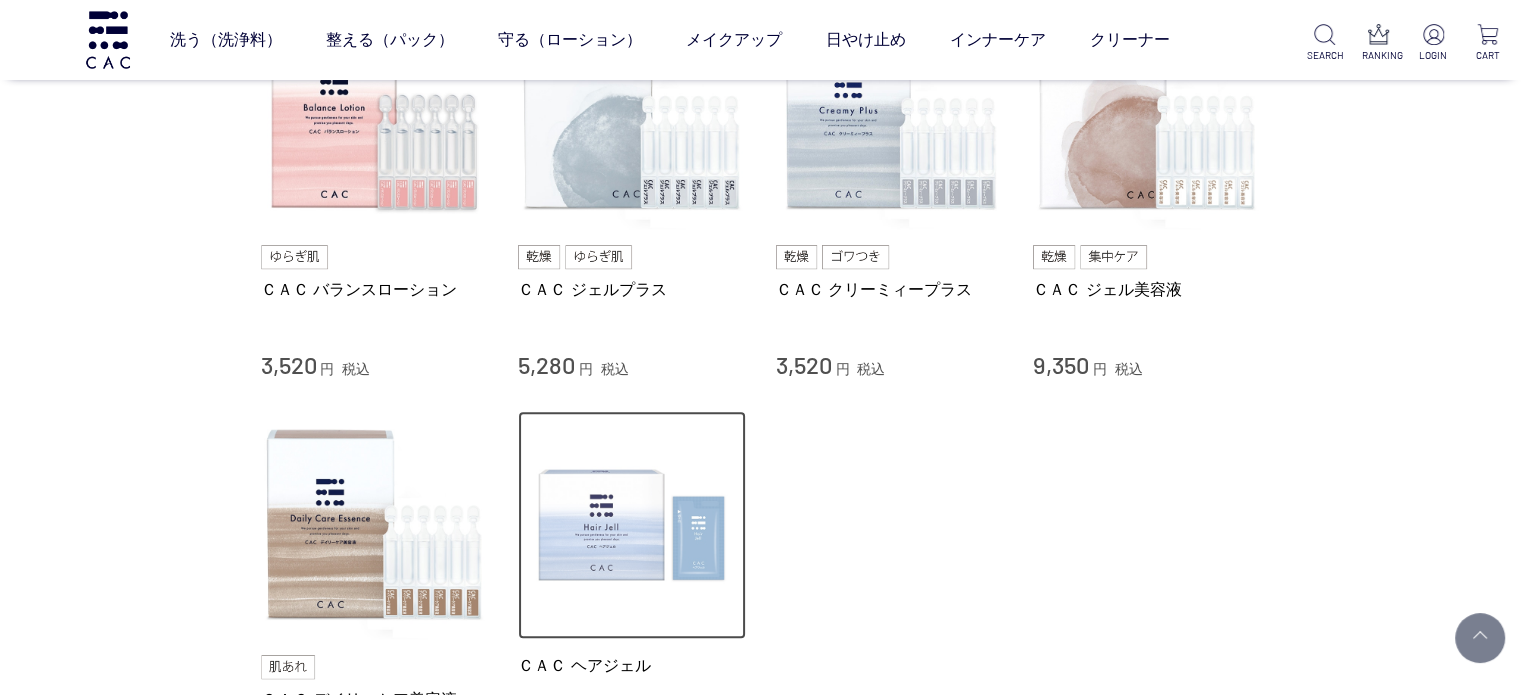 click at bounding box center [632, 525] 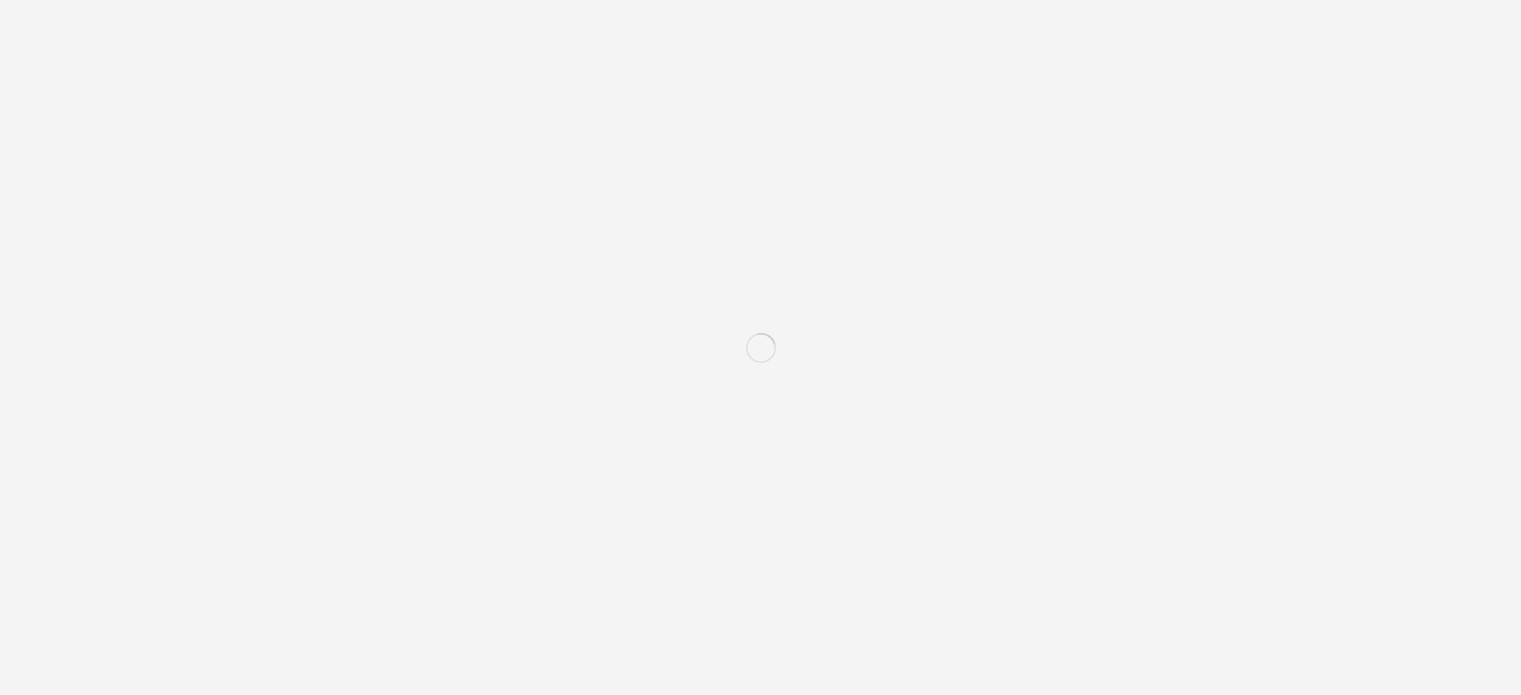 scroll, scrollTop: 0, scrollLeft: 0, axis: both 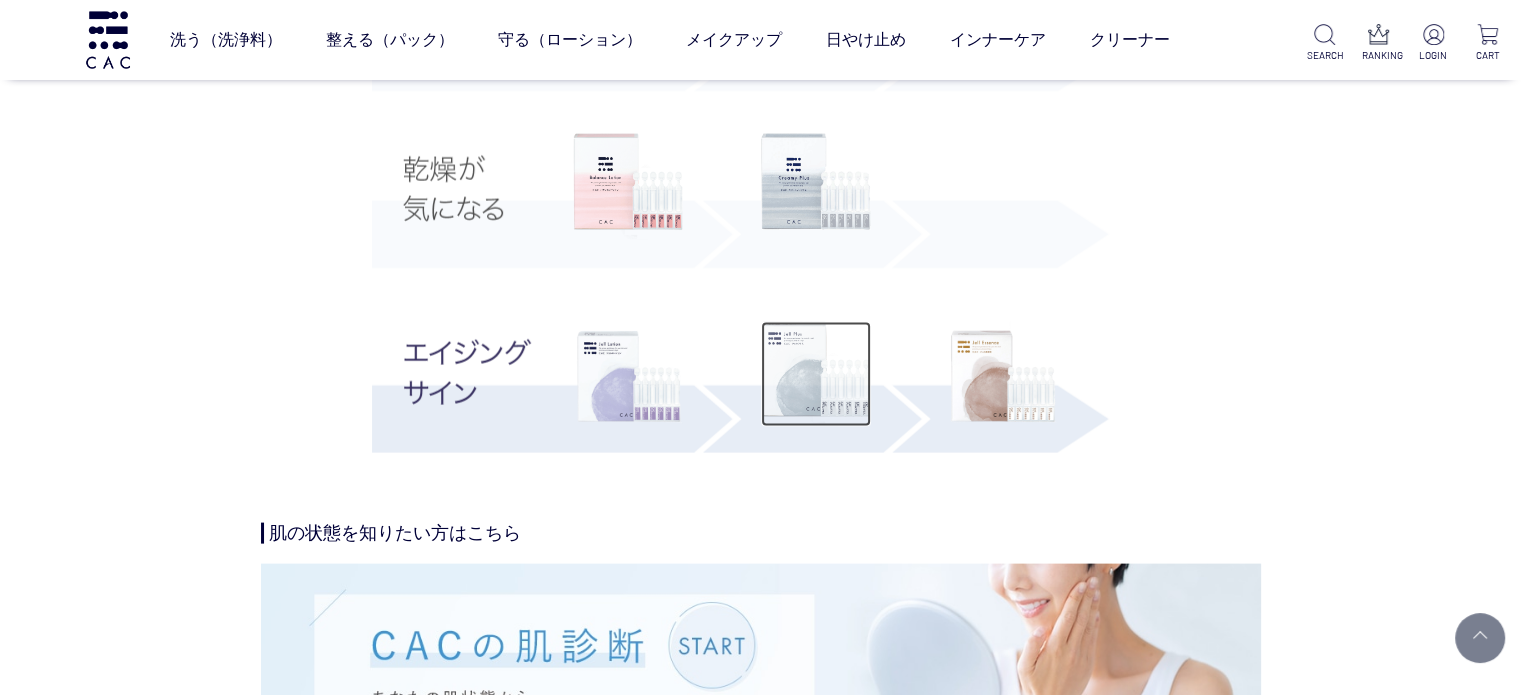 click at bounding box center (816, 375) 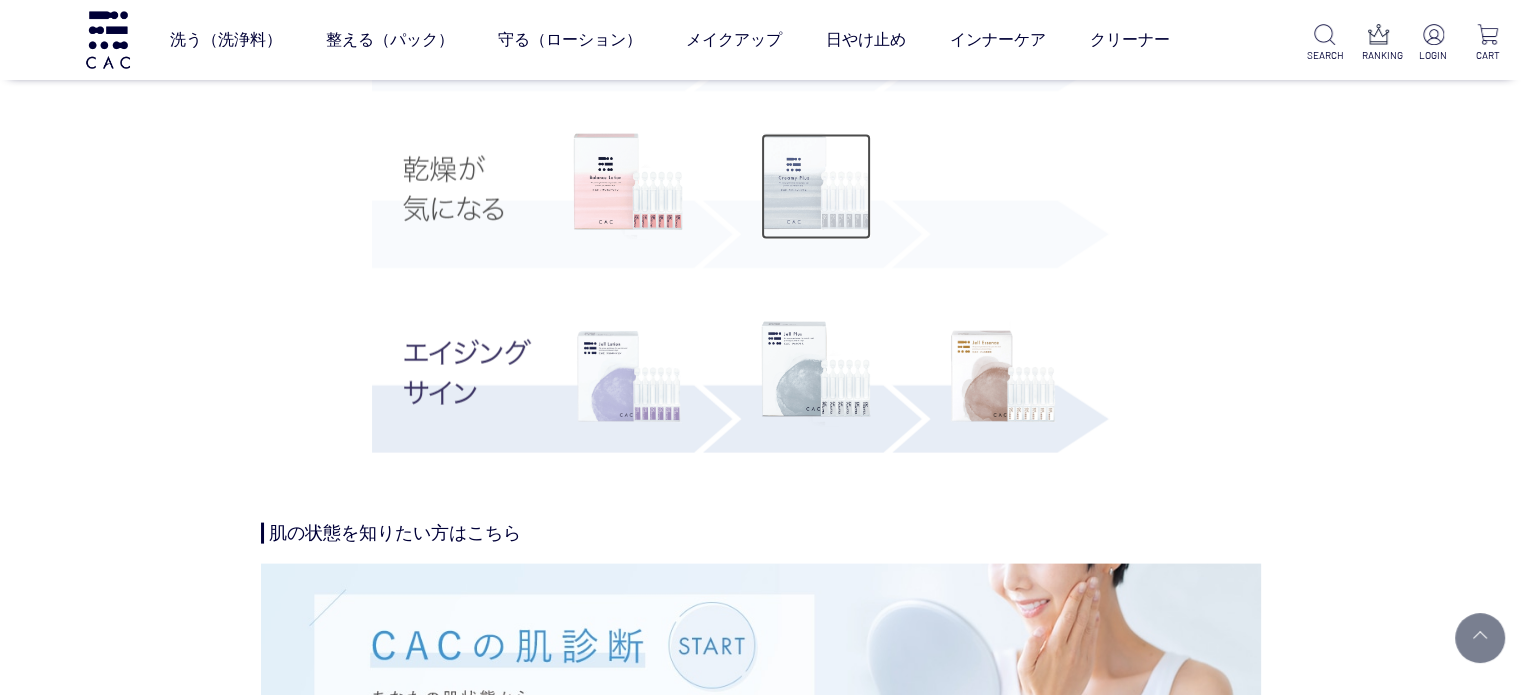click at bounding box center (816, 187) 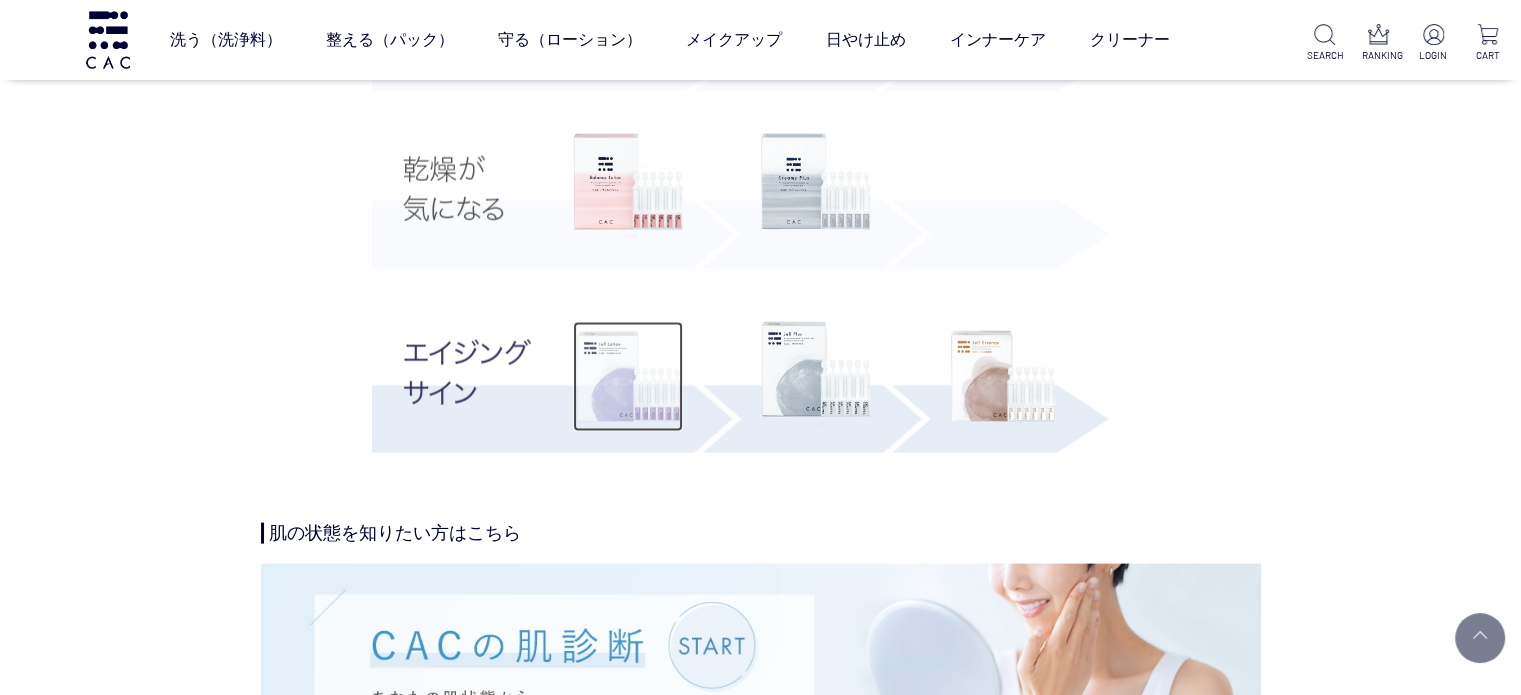 click at bounding box center (628, 377) 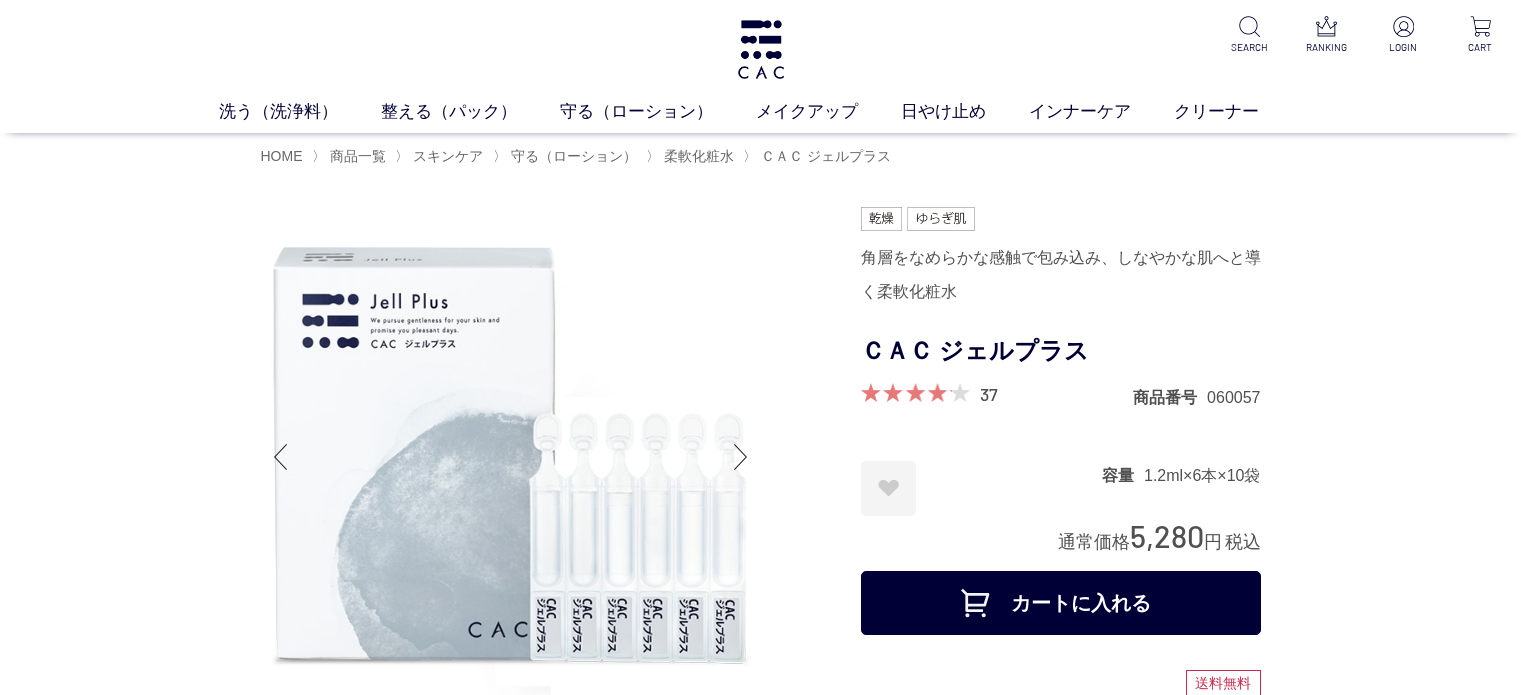 scroll, scrollTop: 0, scrollLeft: 0, axis: both 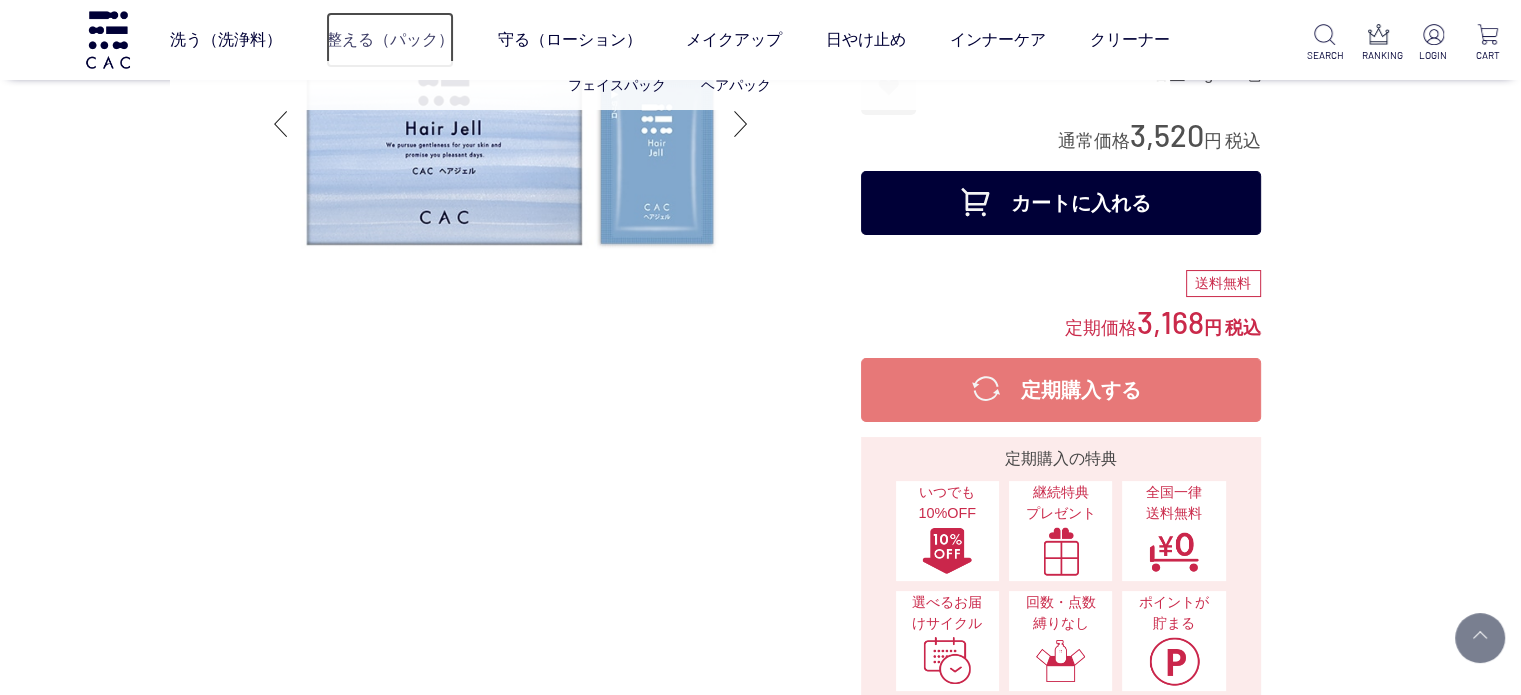 click on "整える（パック）" at bounding box center (390, 40) 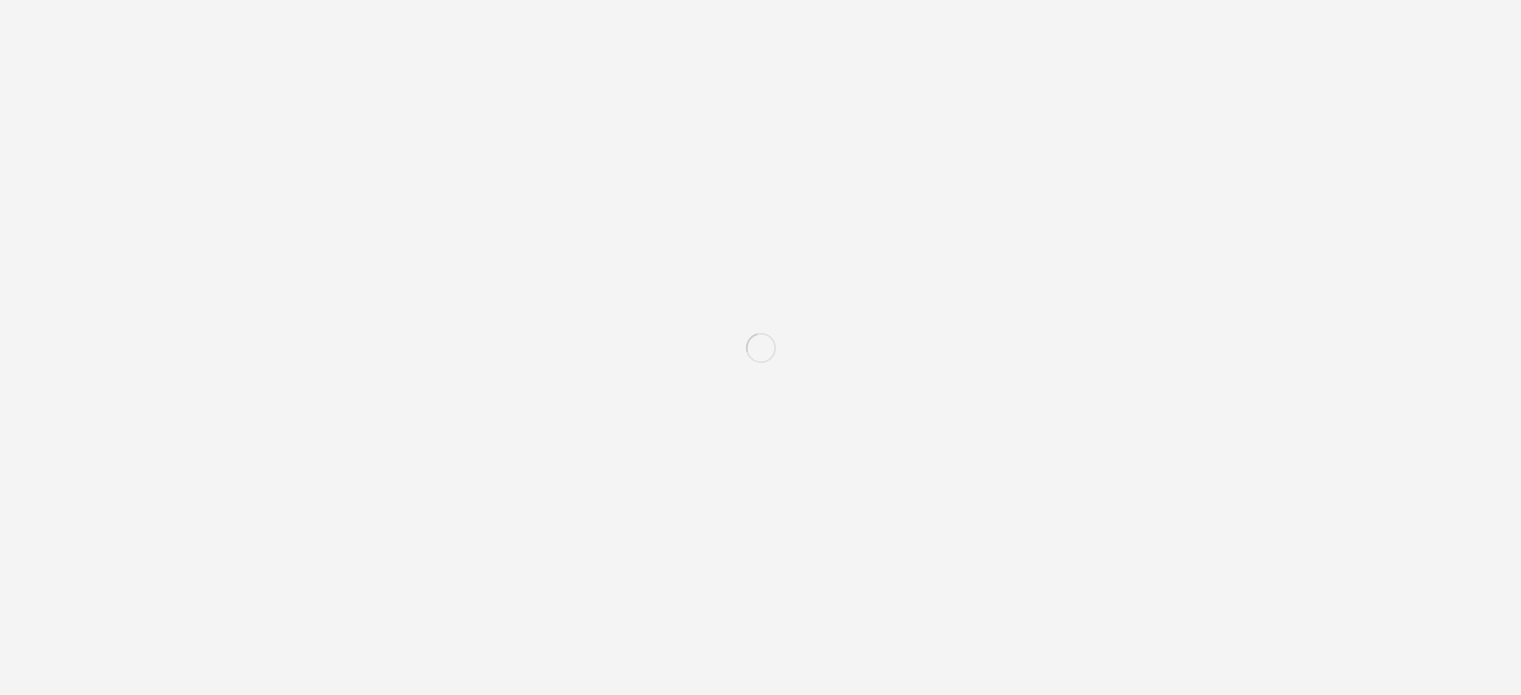 scroll, scrollTop: 0, scrollLeft: 0, axis: both 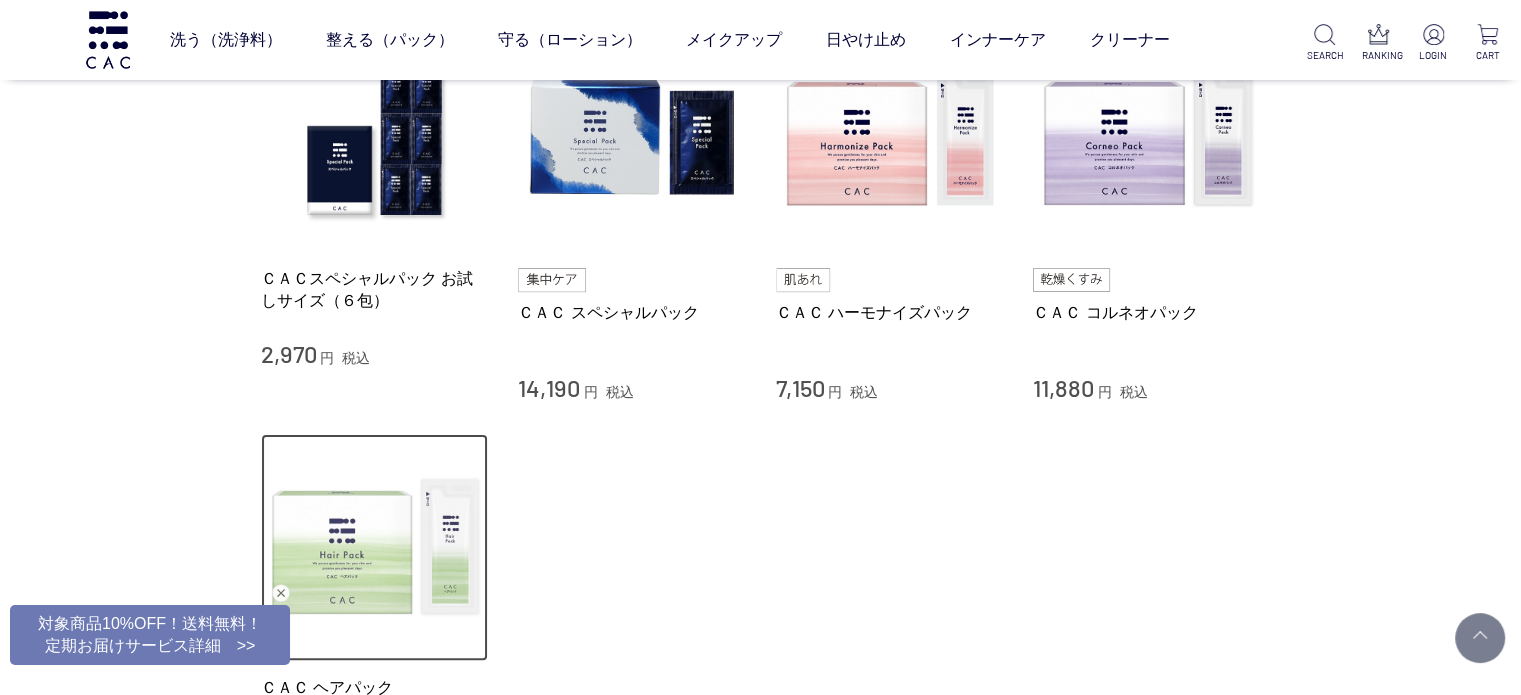 click at bounding box center [375, 548] 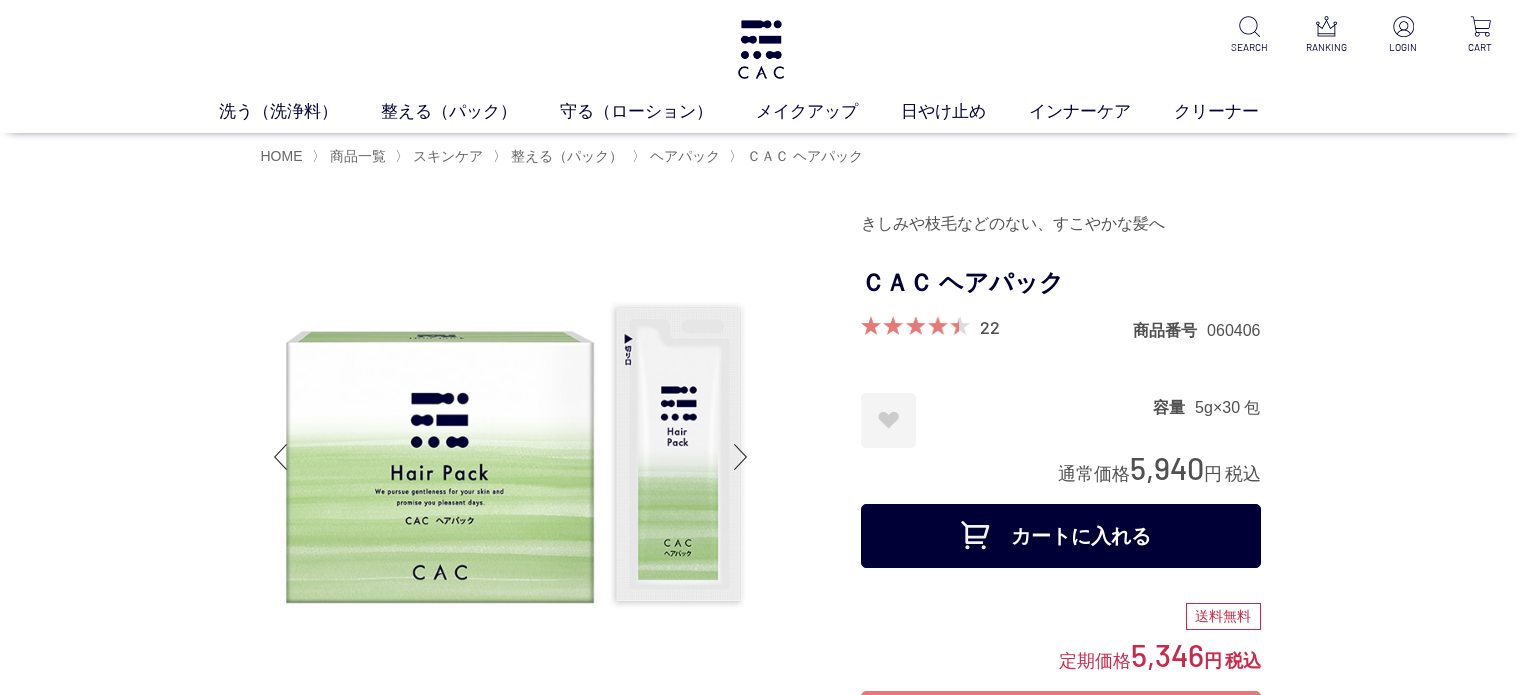 scroll, scrollTop: 0, scrollLeft: 0, axis: both 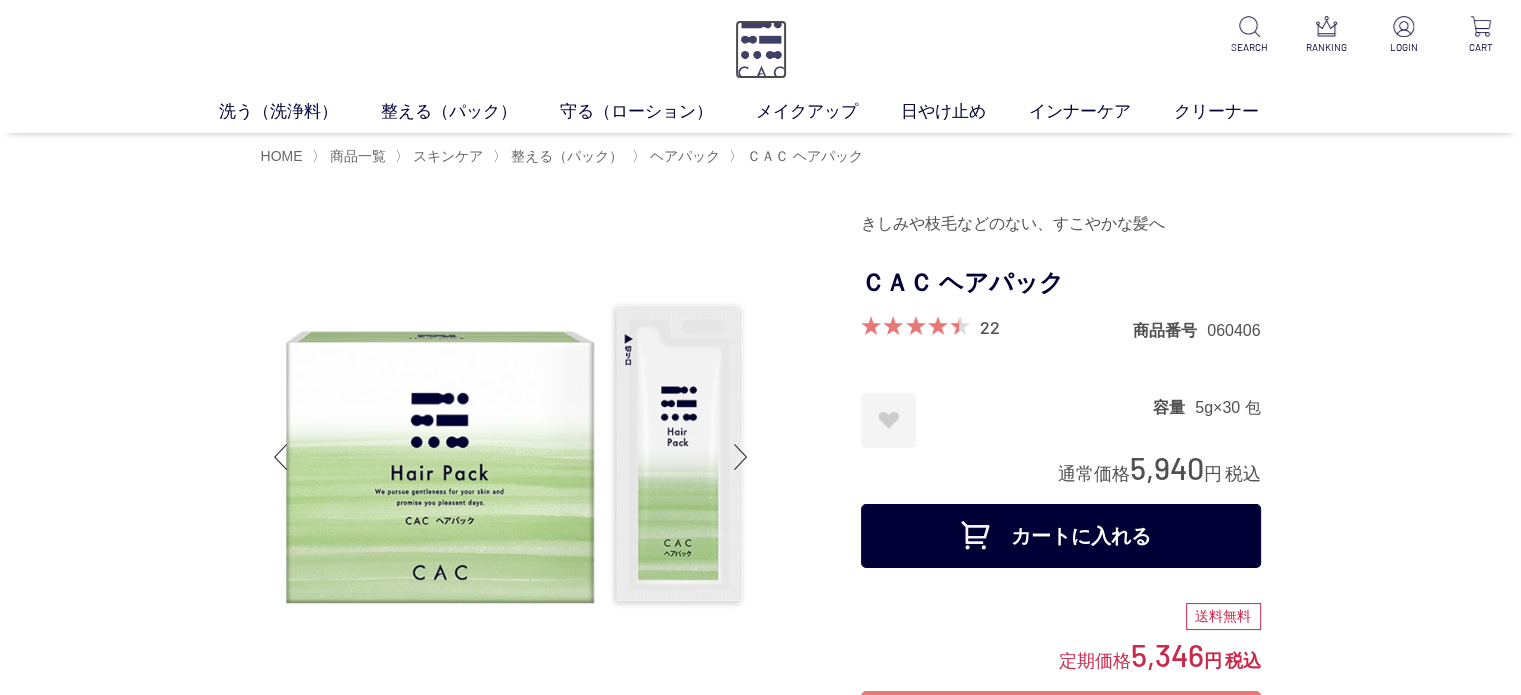 click at bounding box center (761, 49) 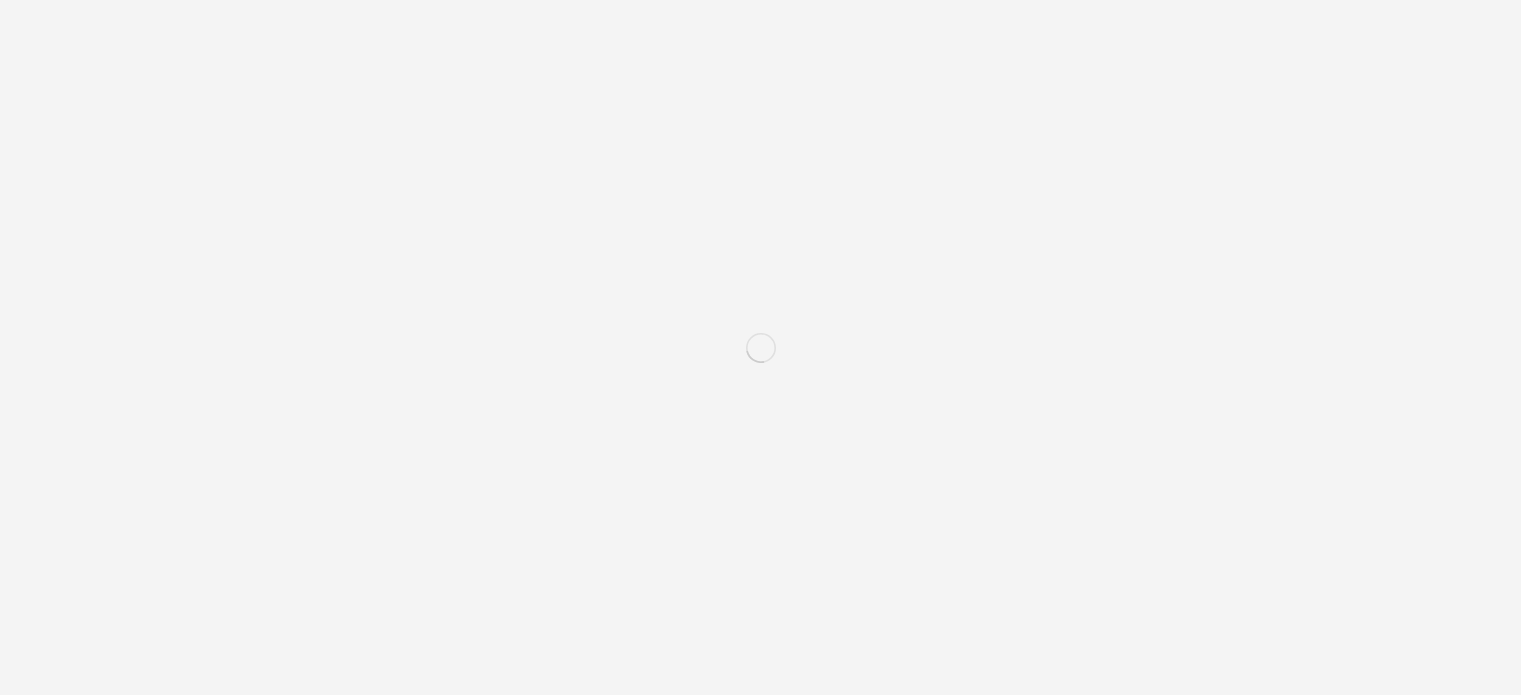scroll, scrollTop: 0, scrollLeft: 0, axis: both 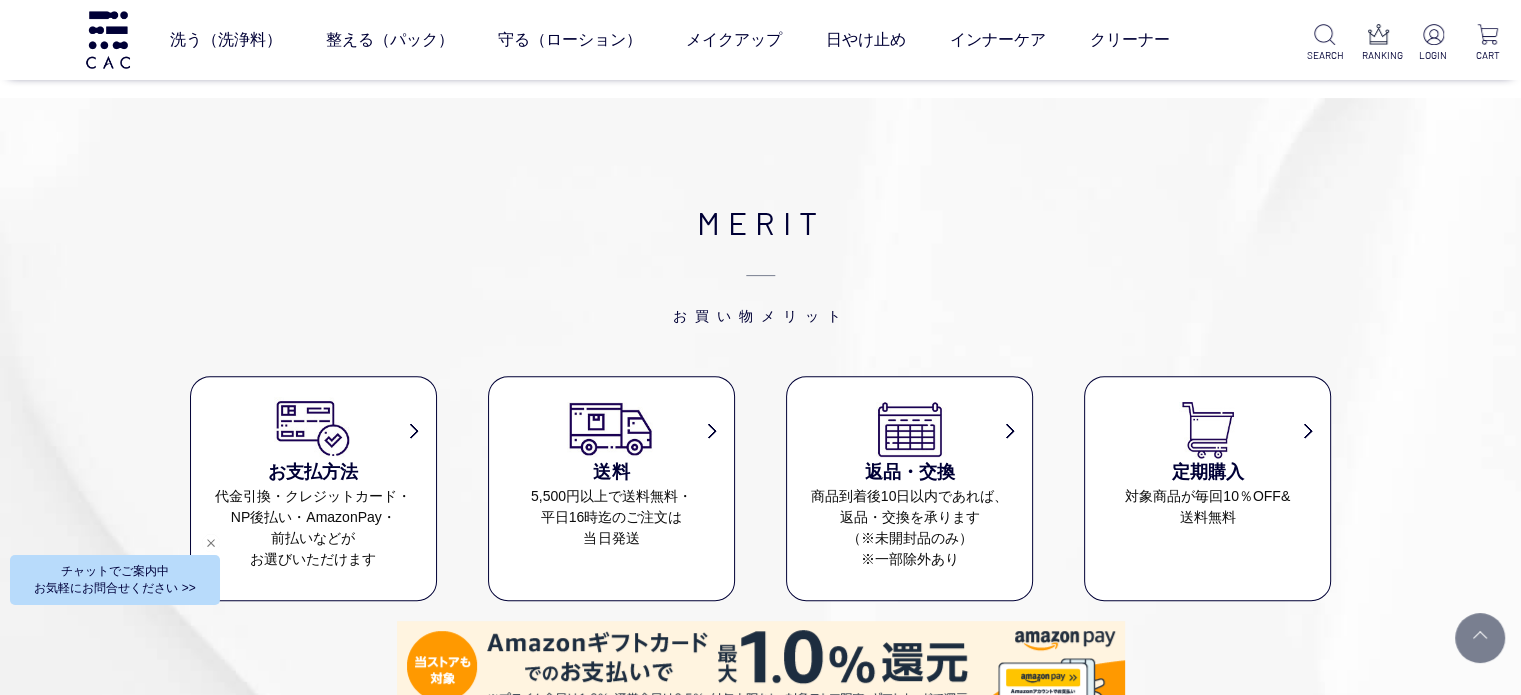 click at bounding box center [112, 584] 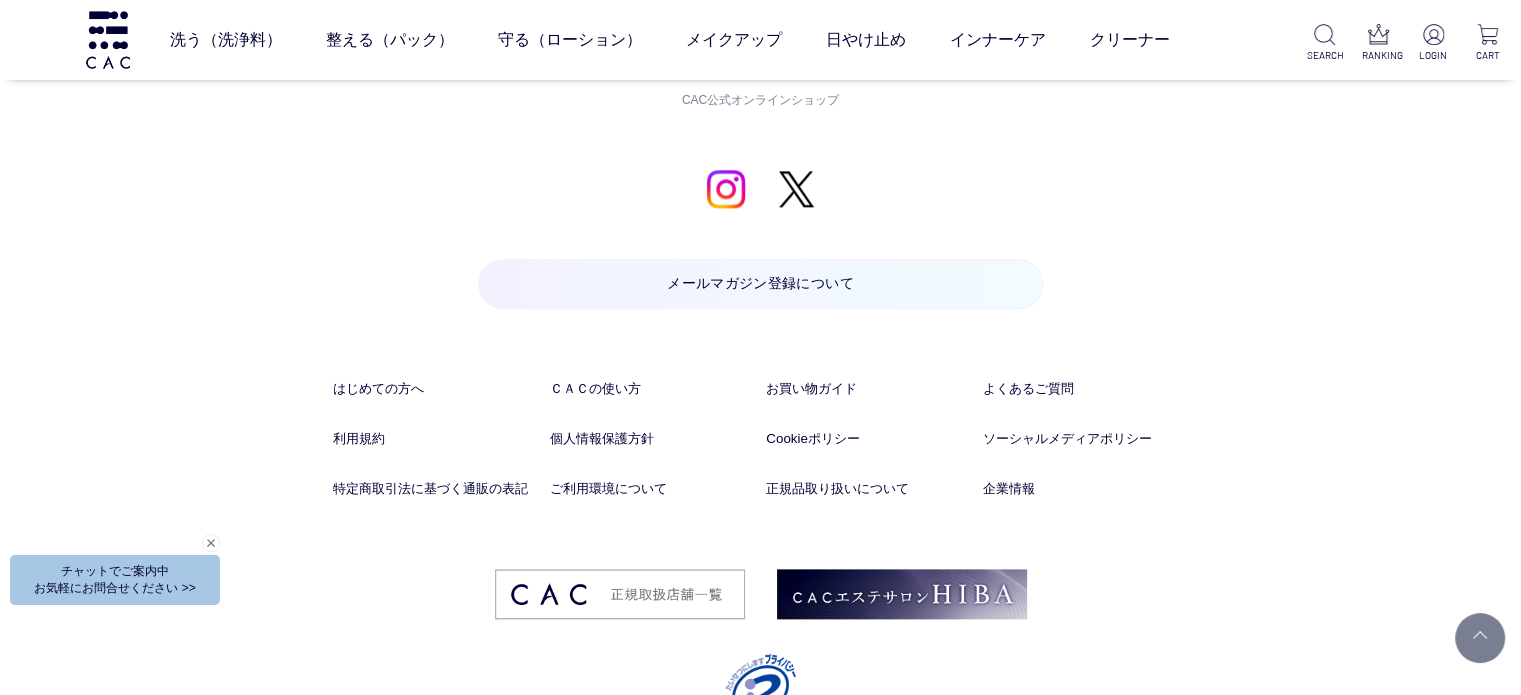 scroll, scrollTop: 9934, scrollLeft: 0, axis: vertical 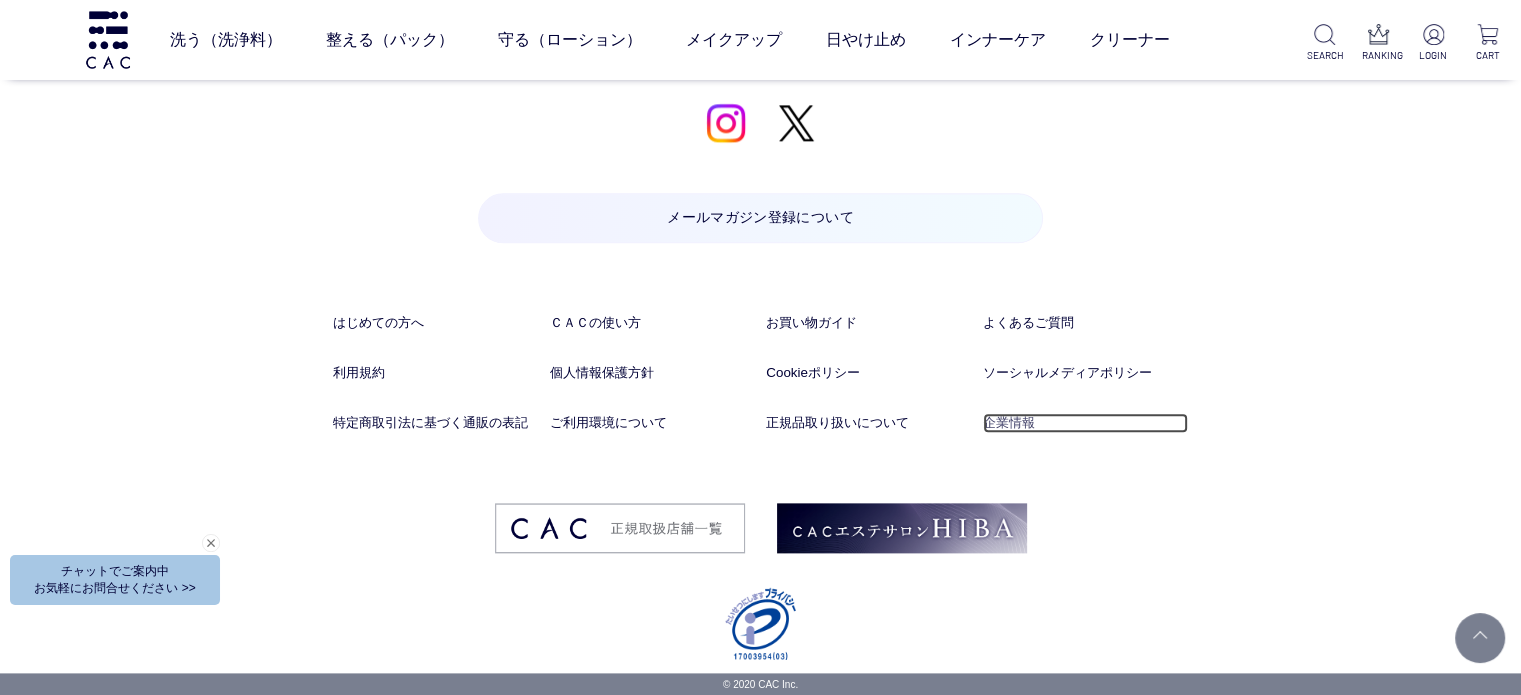 click on "企業情報" at bounding box center [1085, 423] 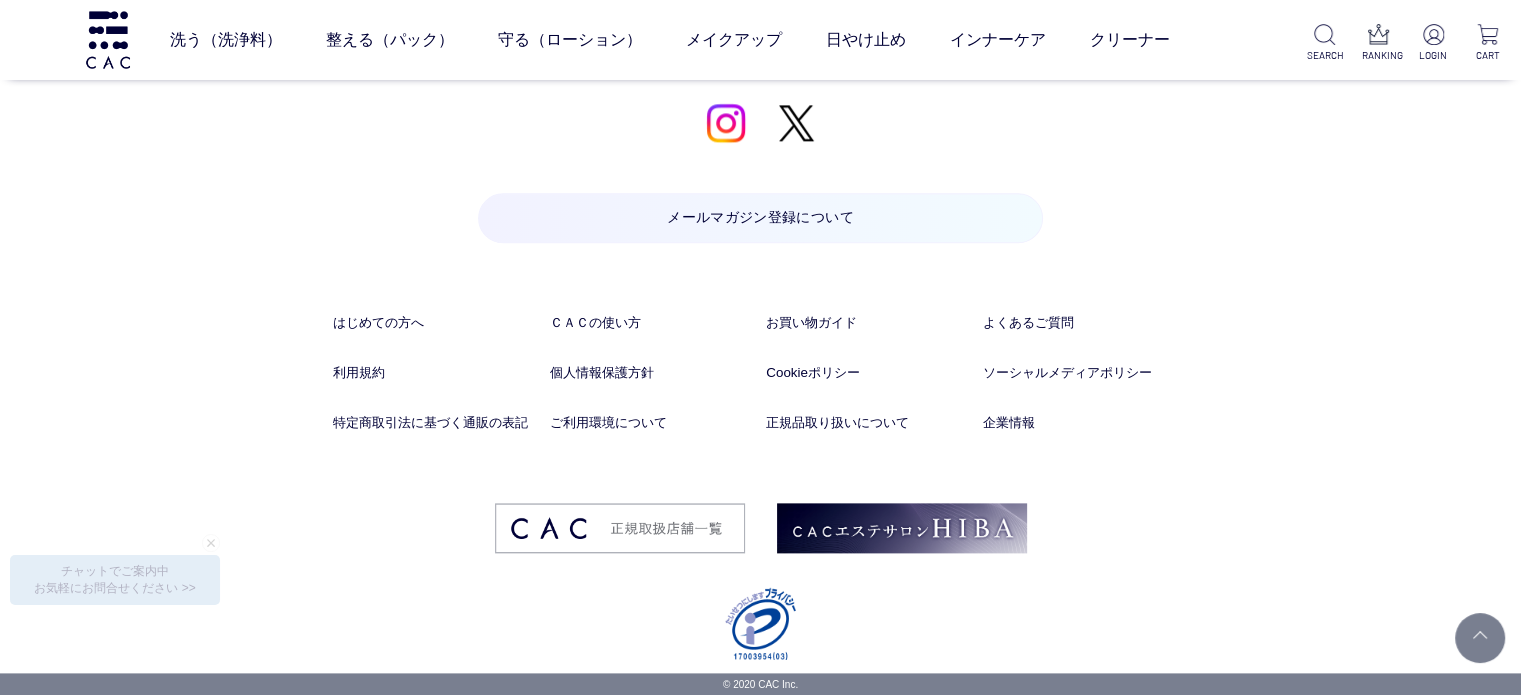 click on "はじめての方へ
ＣＡＣの使い方
お買い物ガイド
よくあるご質問
利用規約
個人情報保護方針
Cookieポリシー
ソーシャルメディアポリシー
特定商取引法に基づく通販の表記
ご利用環境について
正規品取り扱いについて
企業情報" at bounding box center [761, 408] 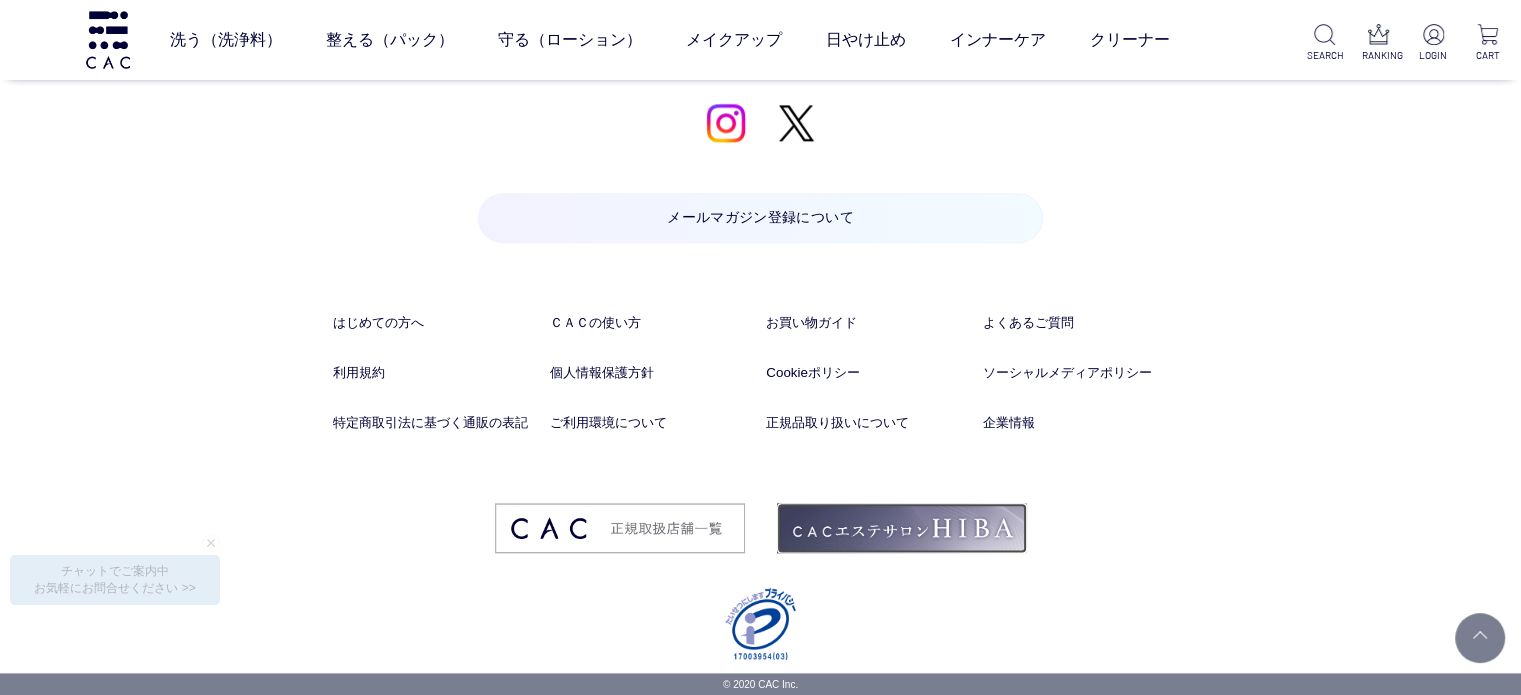 click at bounding box center [902, 528] 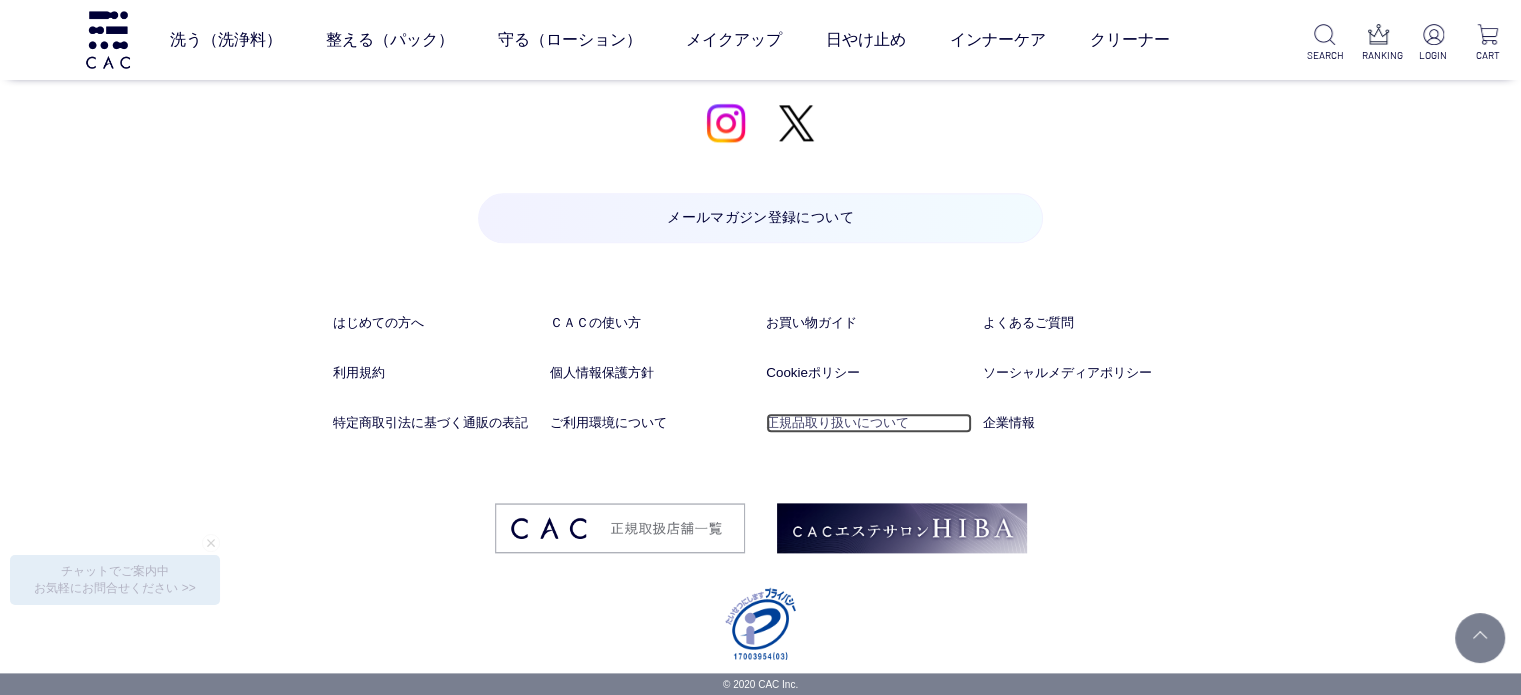 click on "正規品取り扱いについて" at bounding box center [868, 423] 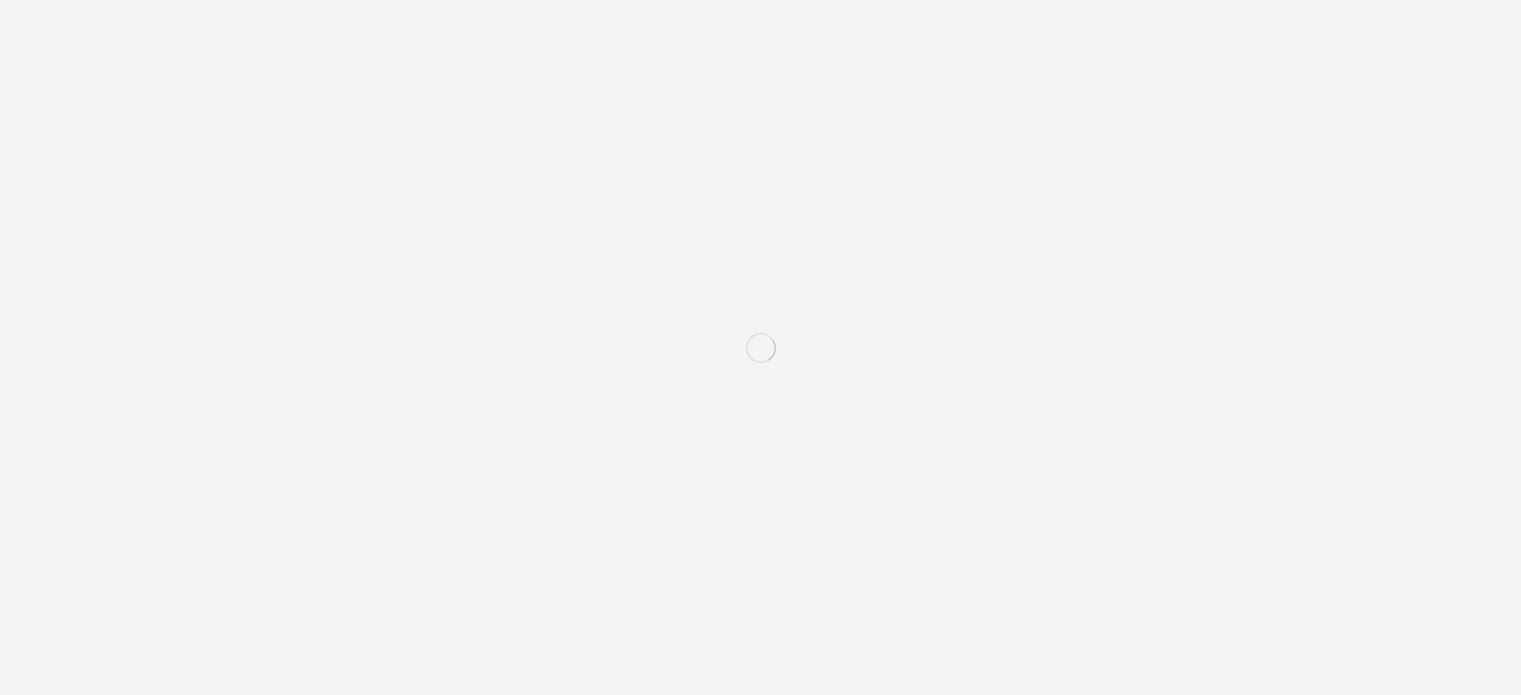 scroll, scrollTop: 0, scrollLeft: 0, axis: both 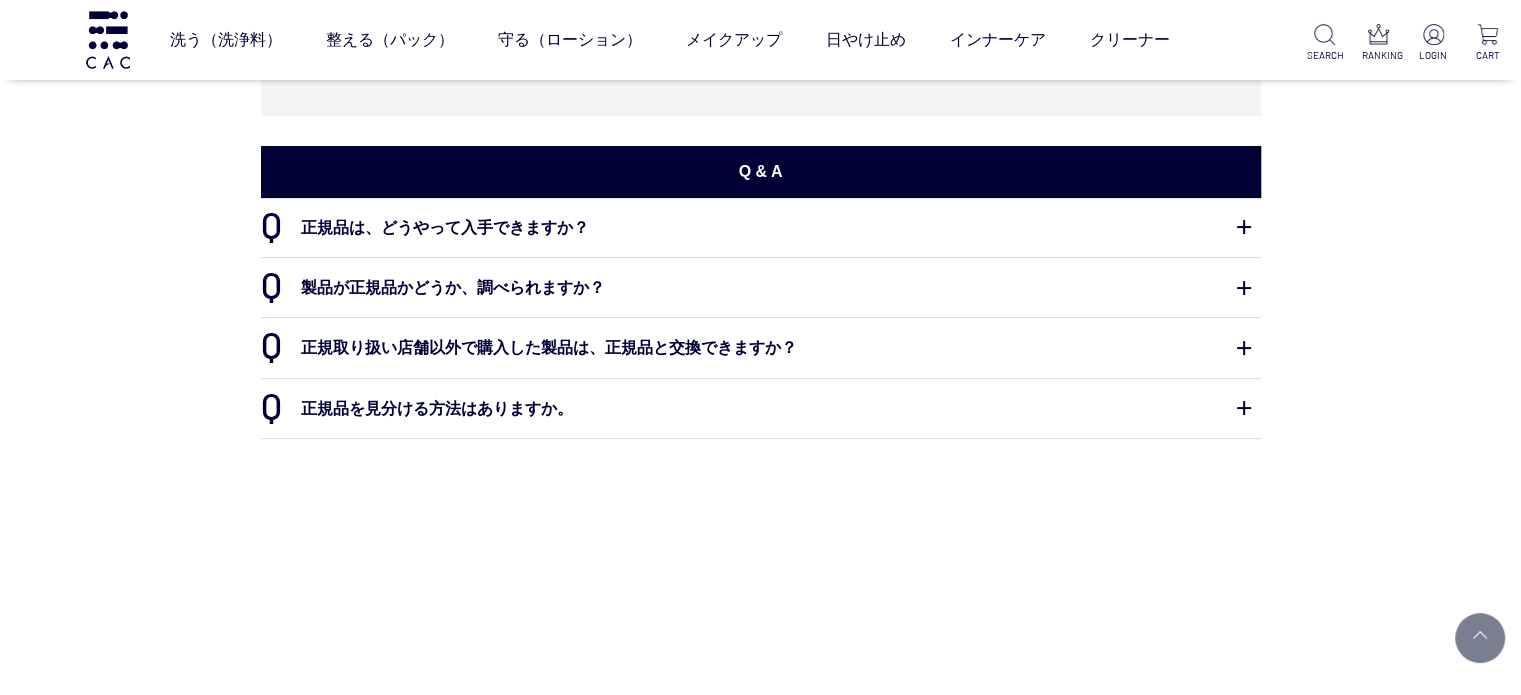 click on "正規品は、どうやって入手できますか？" at bounding box center [761, 227] 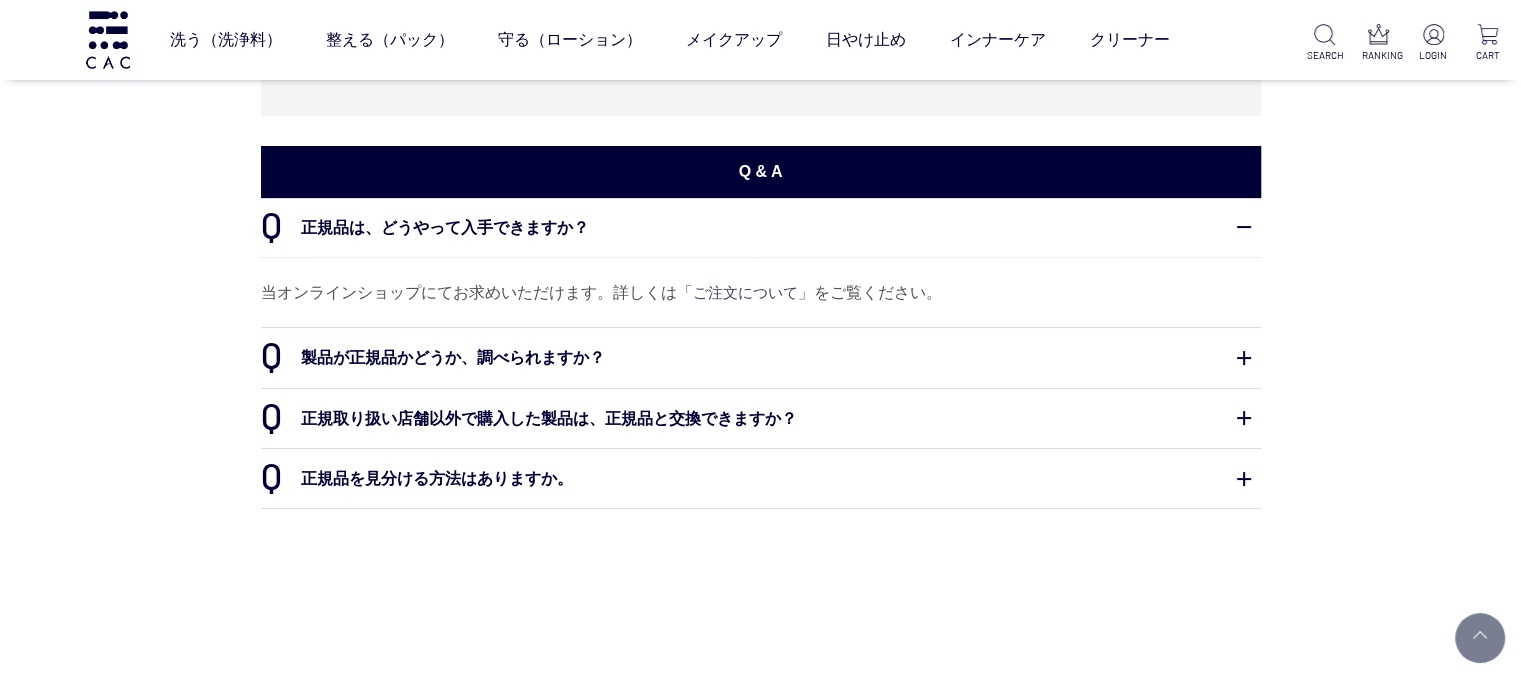 click on "ご注文について" at bounding box center [745, 292] 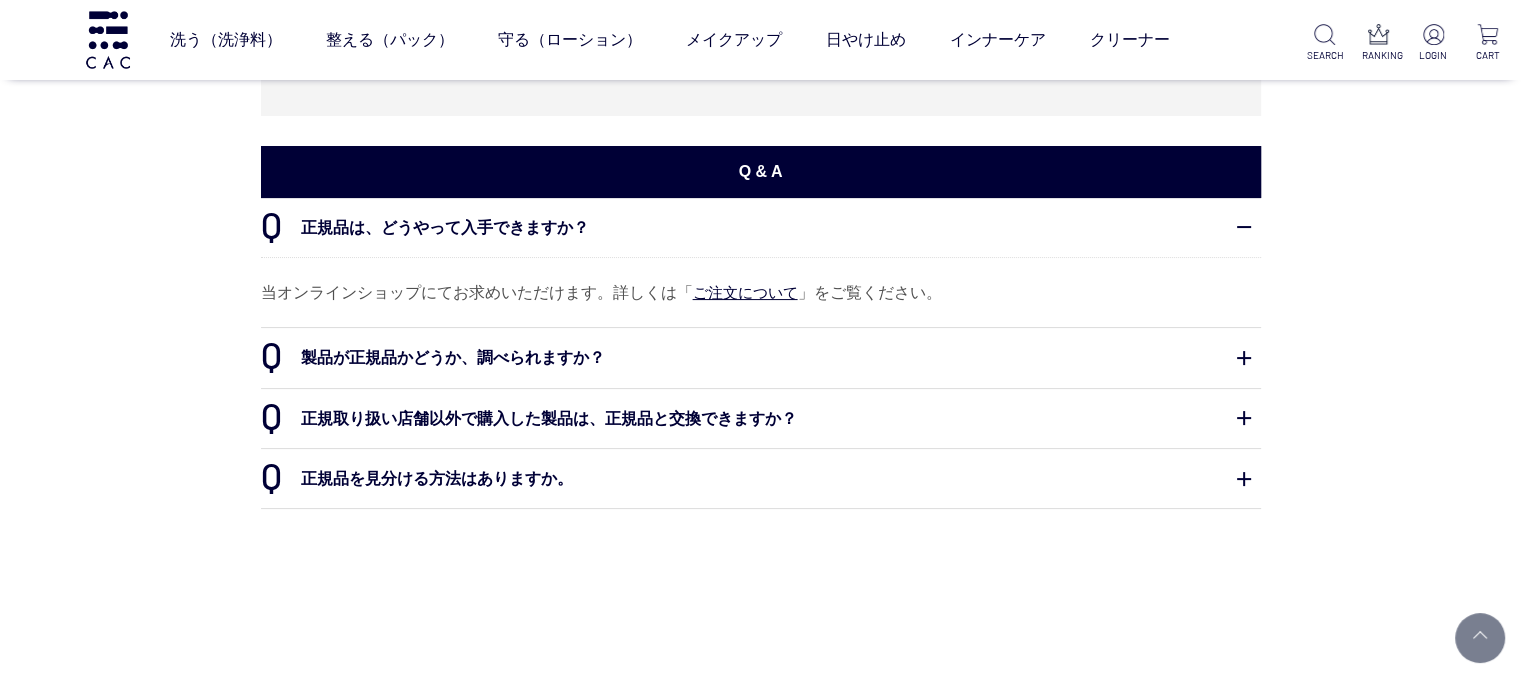 click on "製品が正規品かどうか、調べられますか？" at bounding box center [761, 357] 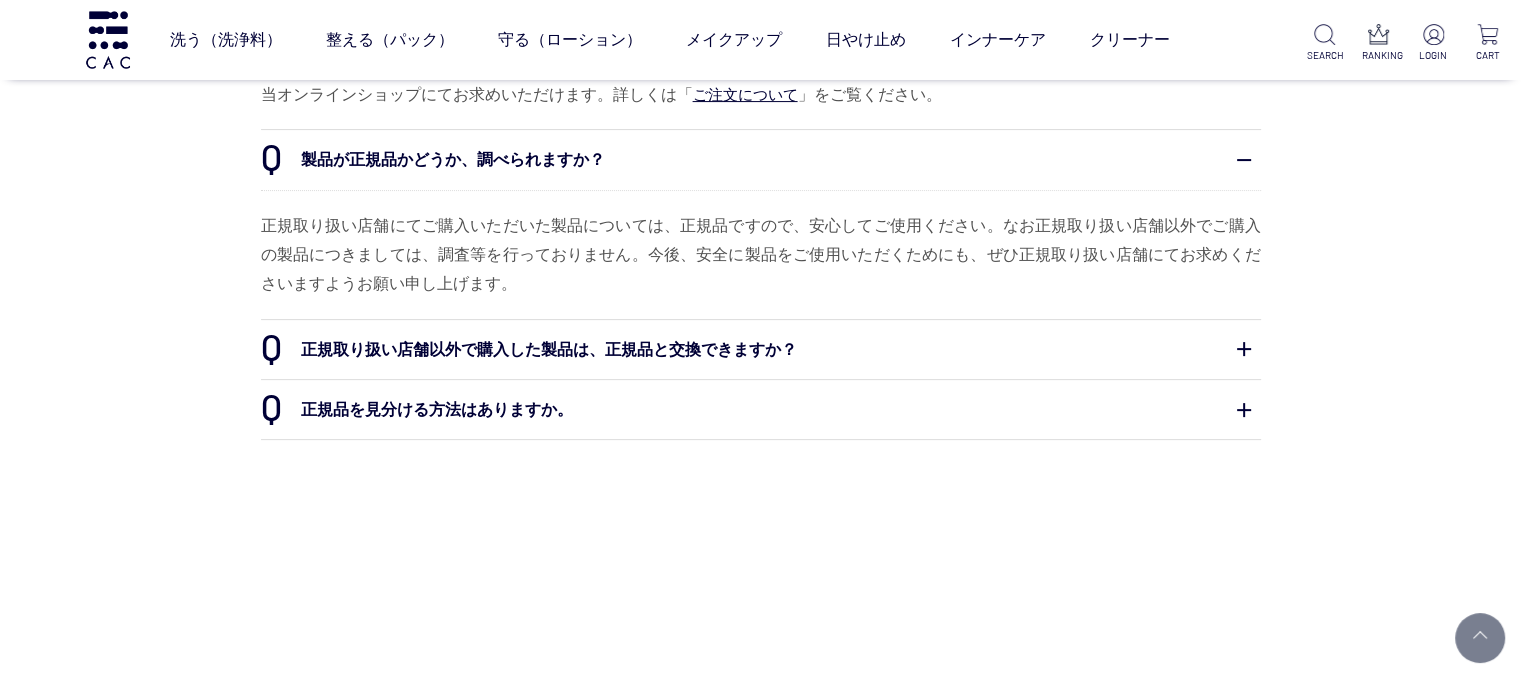 scroll, scrollTop: 500, scrollLeft: 0, axis: vertical 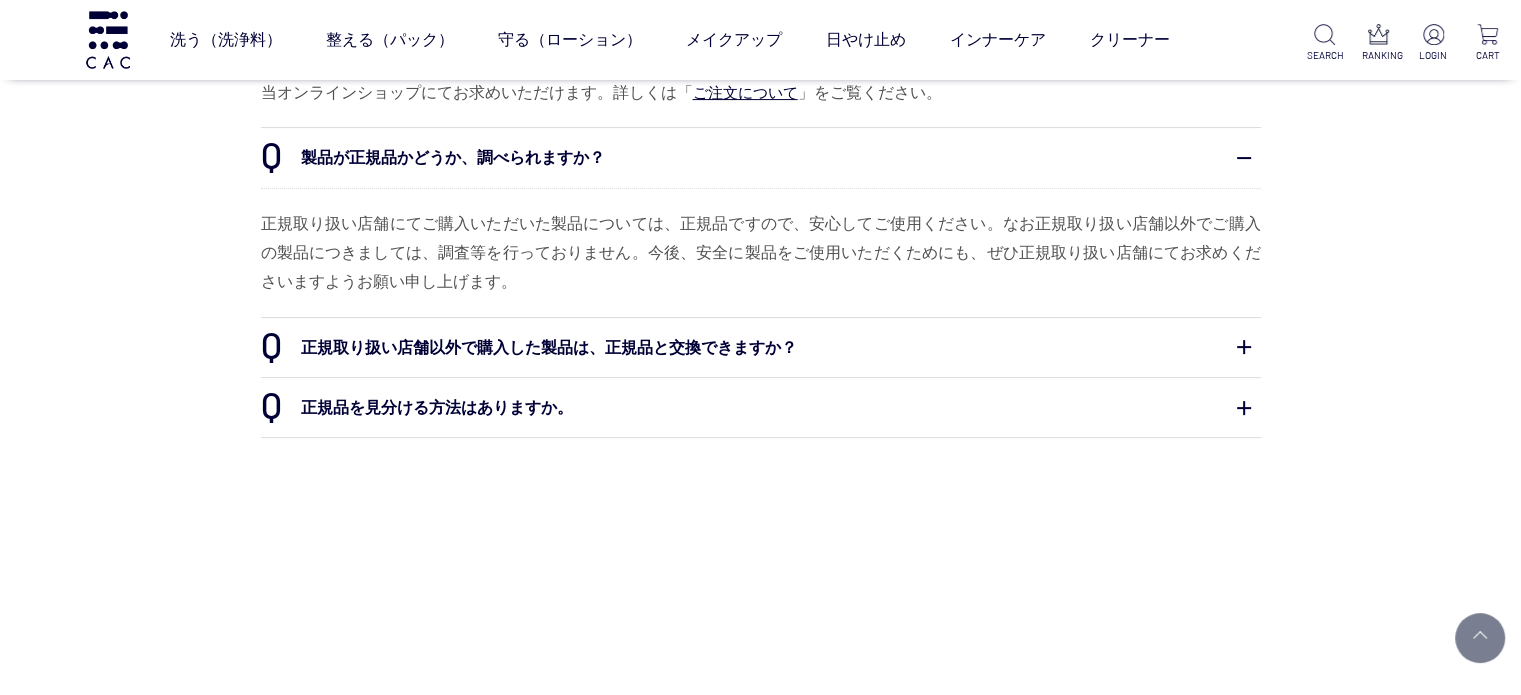 click on "正規取り扱い店舗以外で購入した製品は、正規品と交換できますか？" at bounding box center [761, 347] 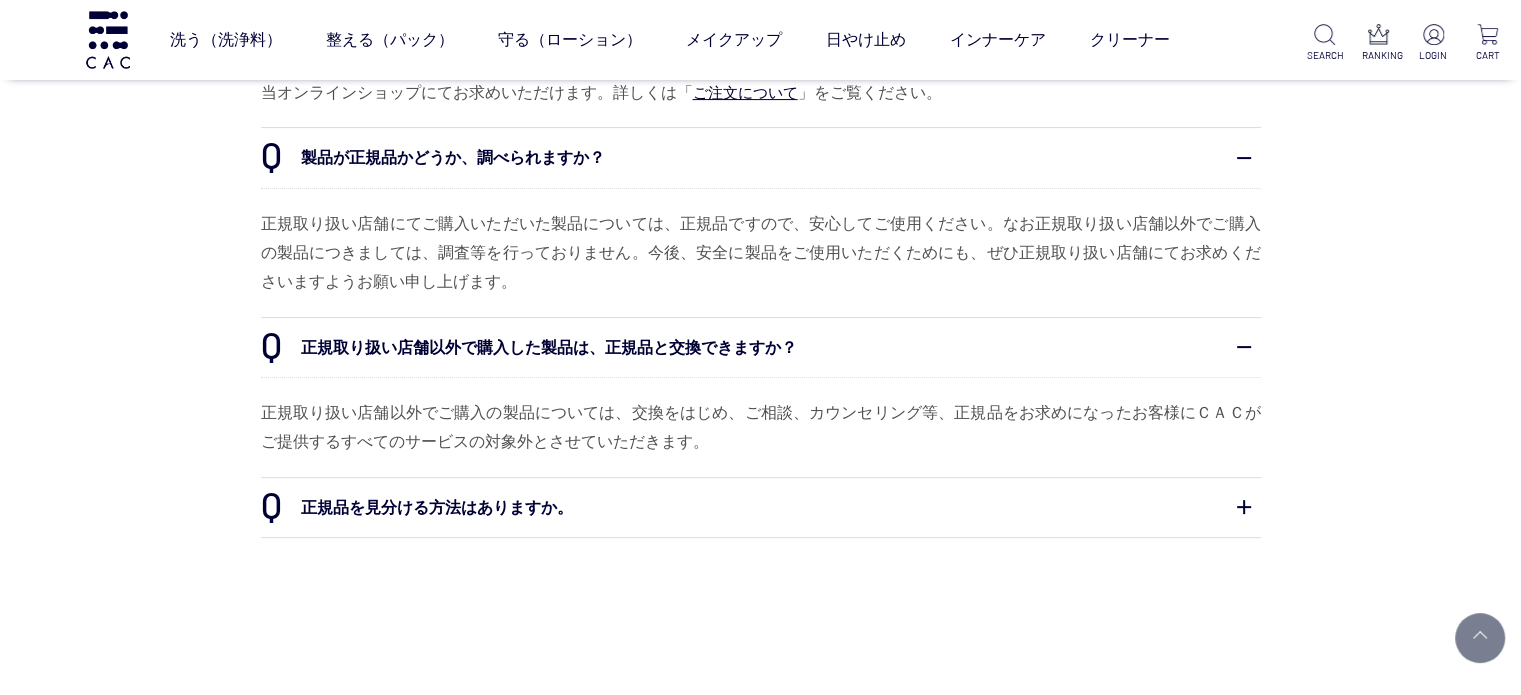 click on "正規品を見分ける方法はありますか。" at bounding box center (761, 507) 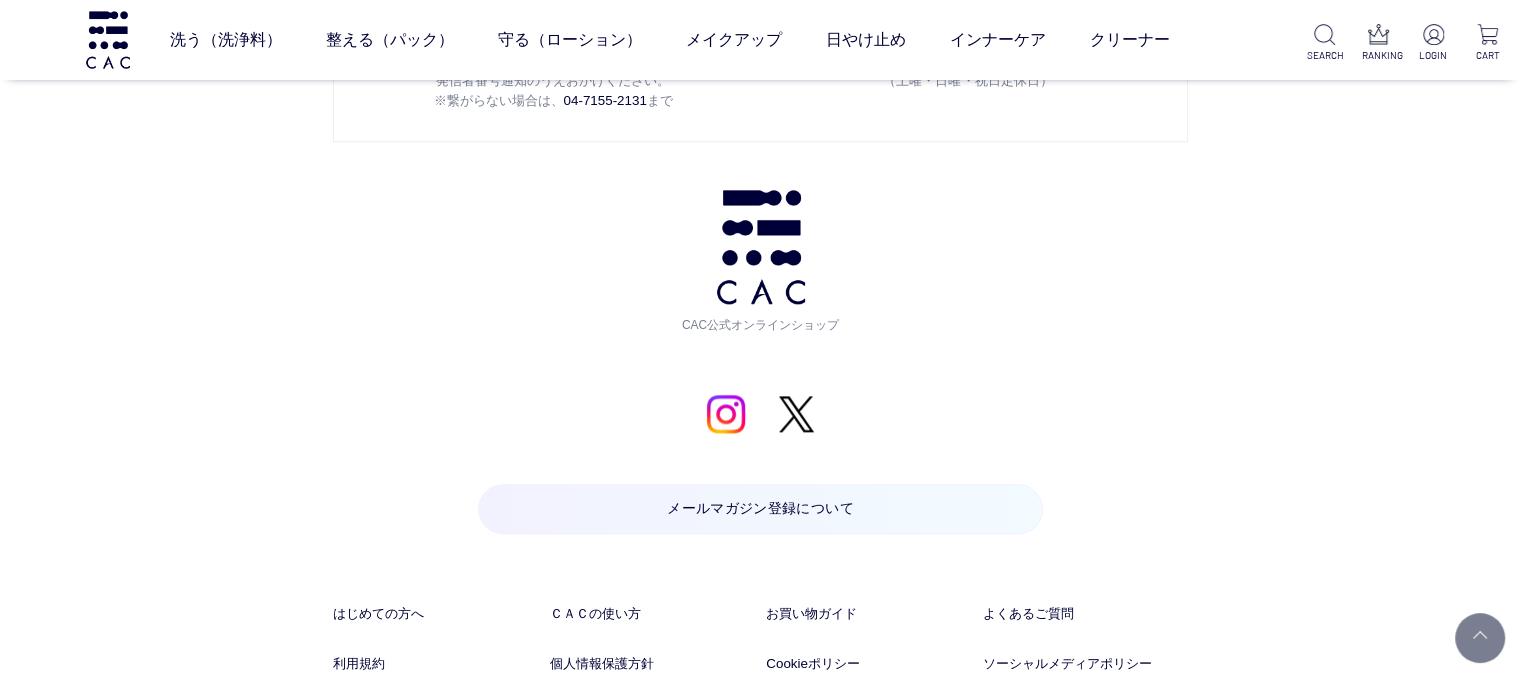 scroll, scrollTop: 2600, scrollLeft: 0, axis: vertical 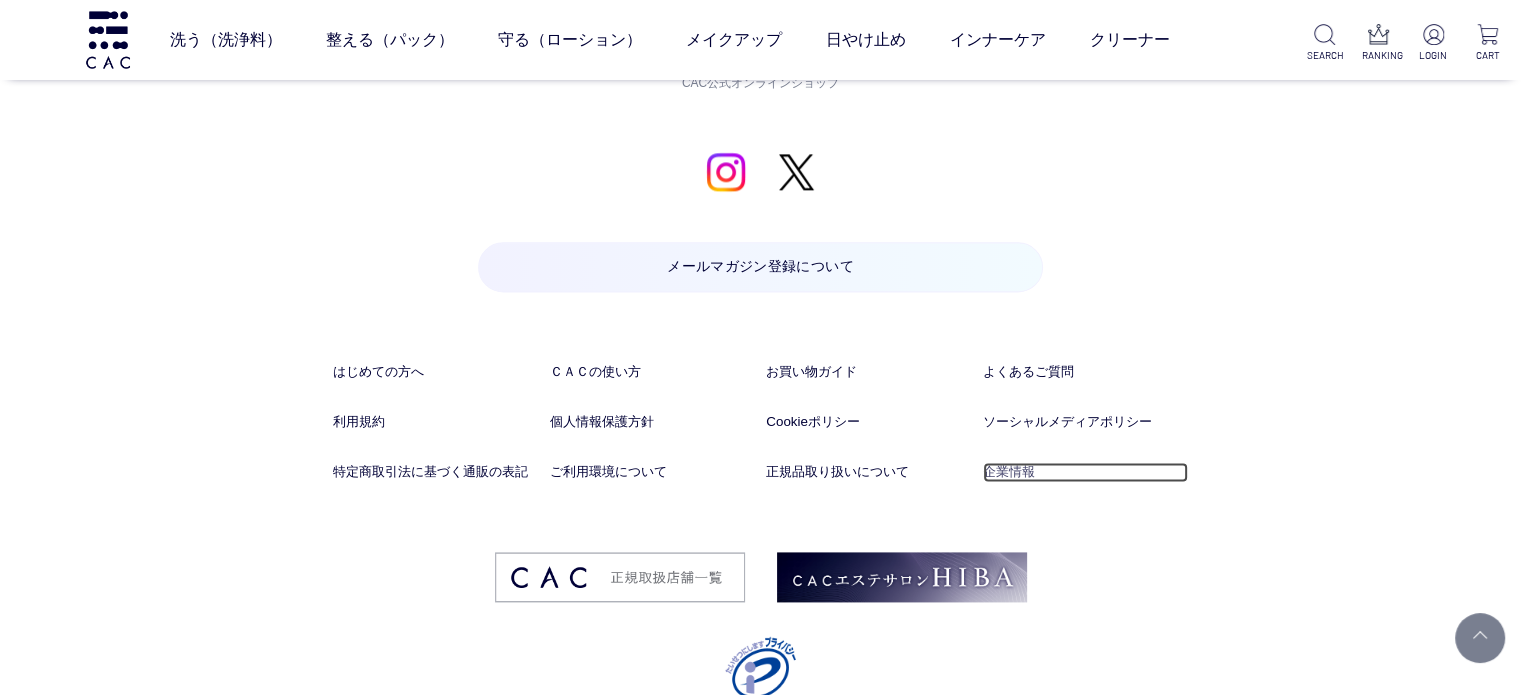 click on "企業情報" at bounding box center (1085, 472) 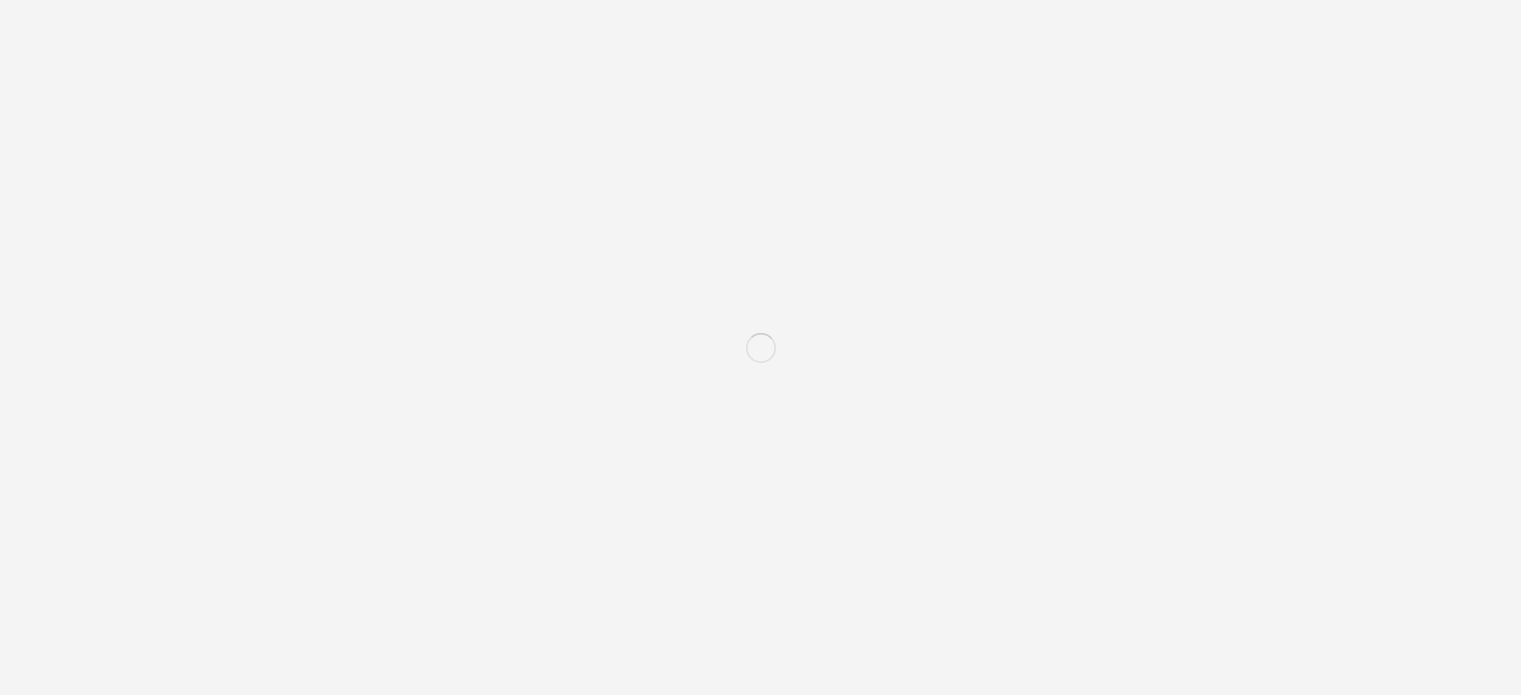 scroll, scrollTop: 0, scrollLeft: 0, axis: both 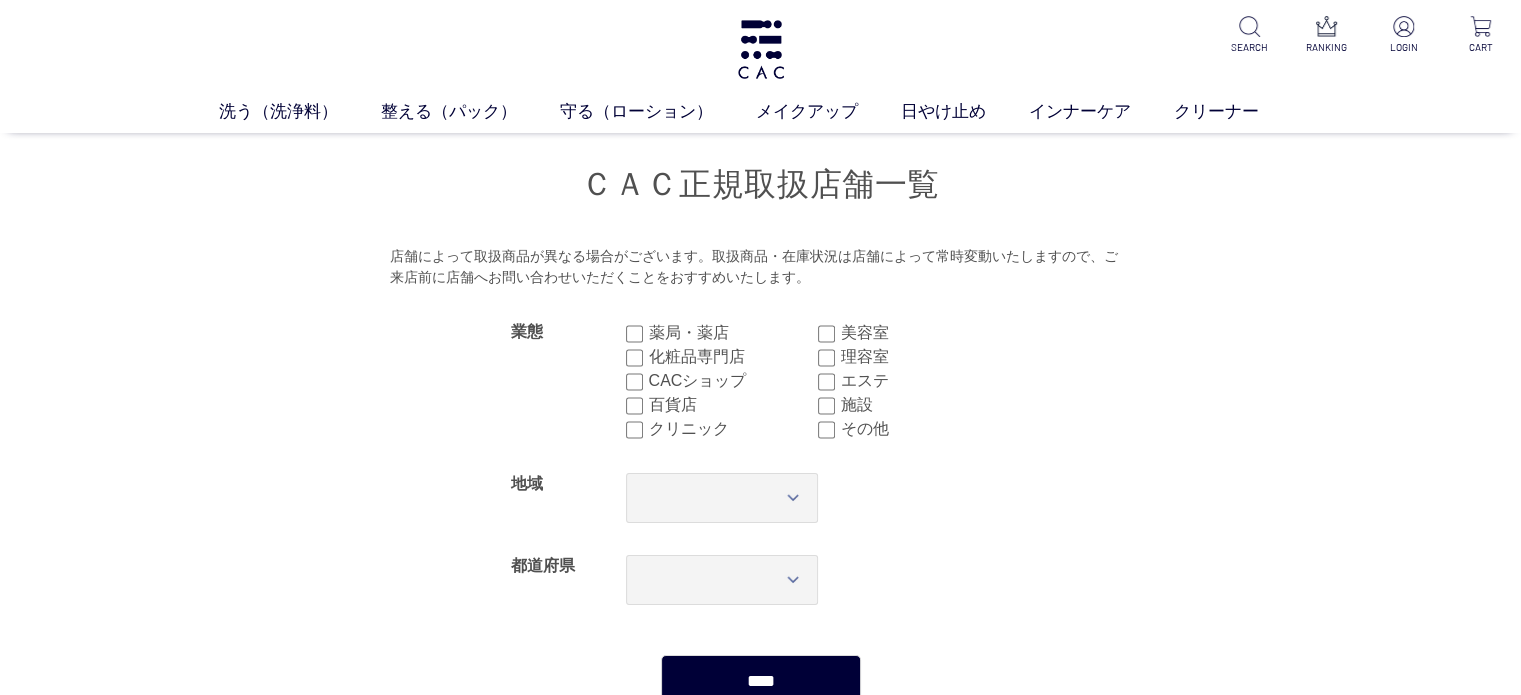 click on "エステ" at bounding box center [925, 381] 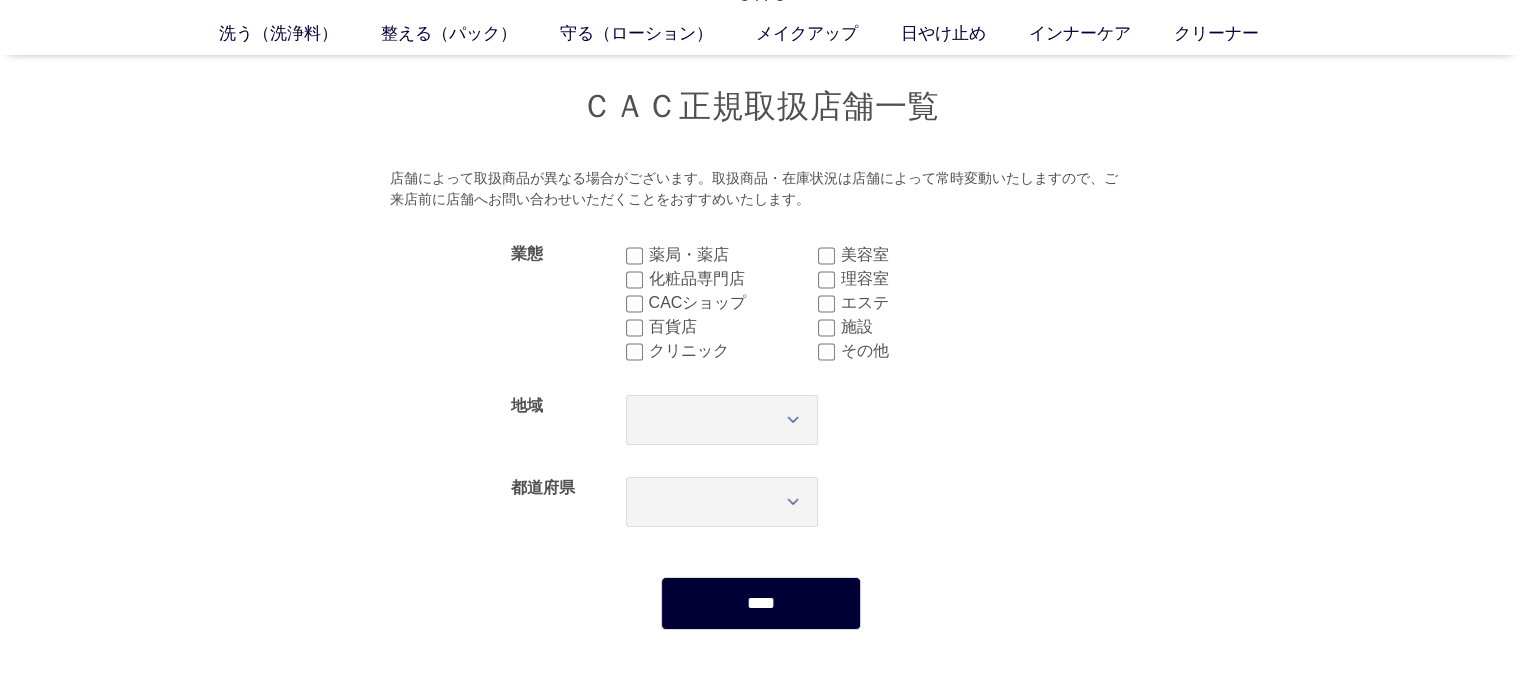 scroll, scrollTop: 100, scrollLeft: 0, axis: vertical 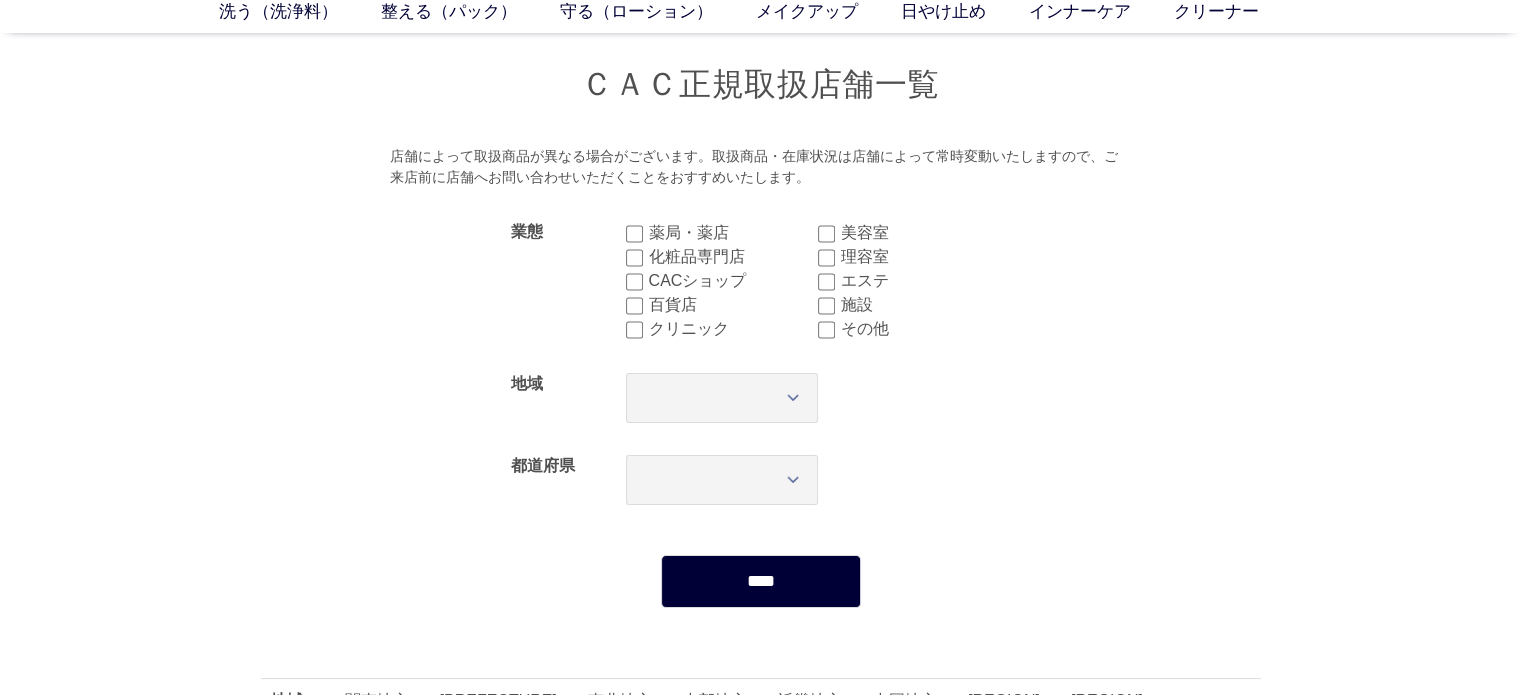 click on "****" at bounding box center (761, 581) 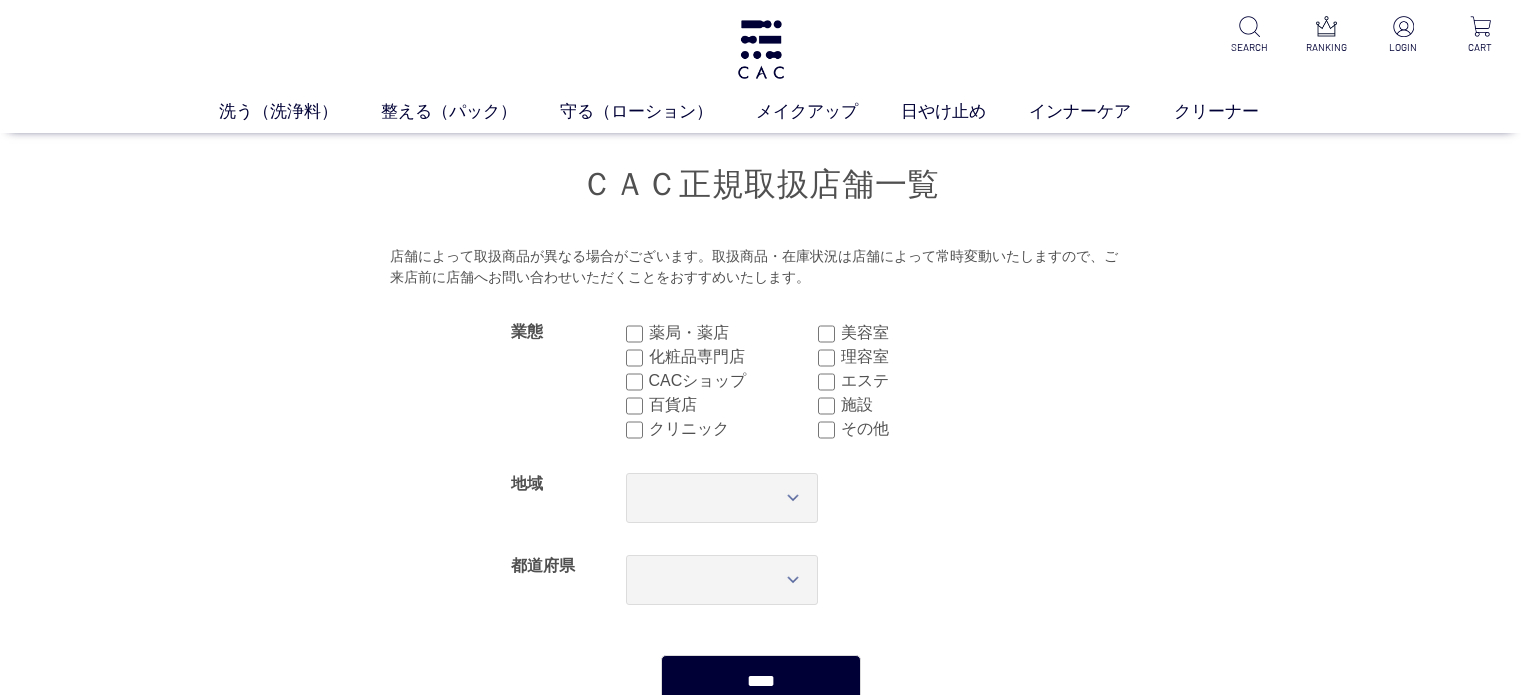 scroll, scrollTop: 0, scrollLeft: 0, axis: both 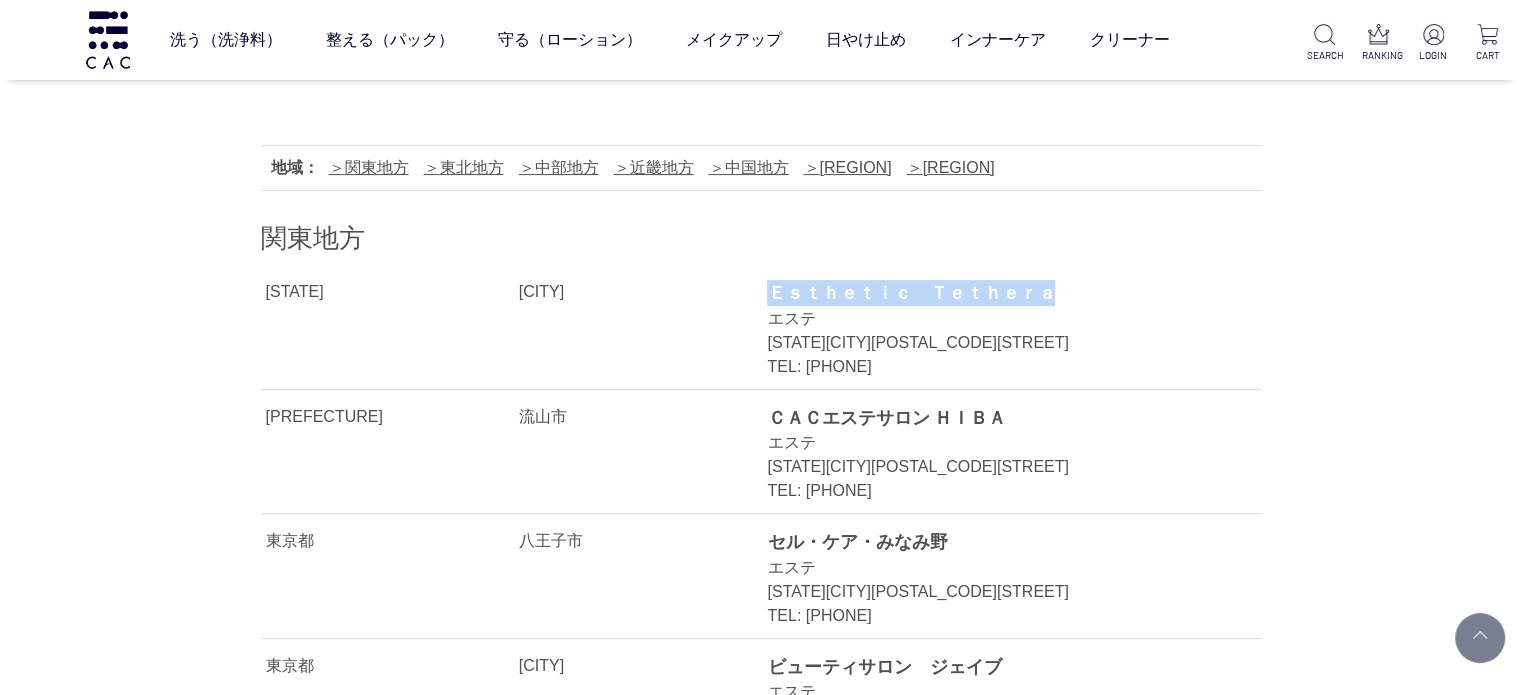 drag, startPoint x: 772, startPoint y: 298, endPoint x: 1043, endPoint y: 284, distance: 271.3614 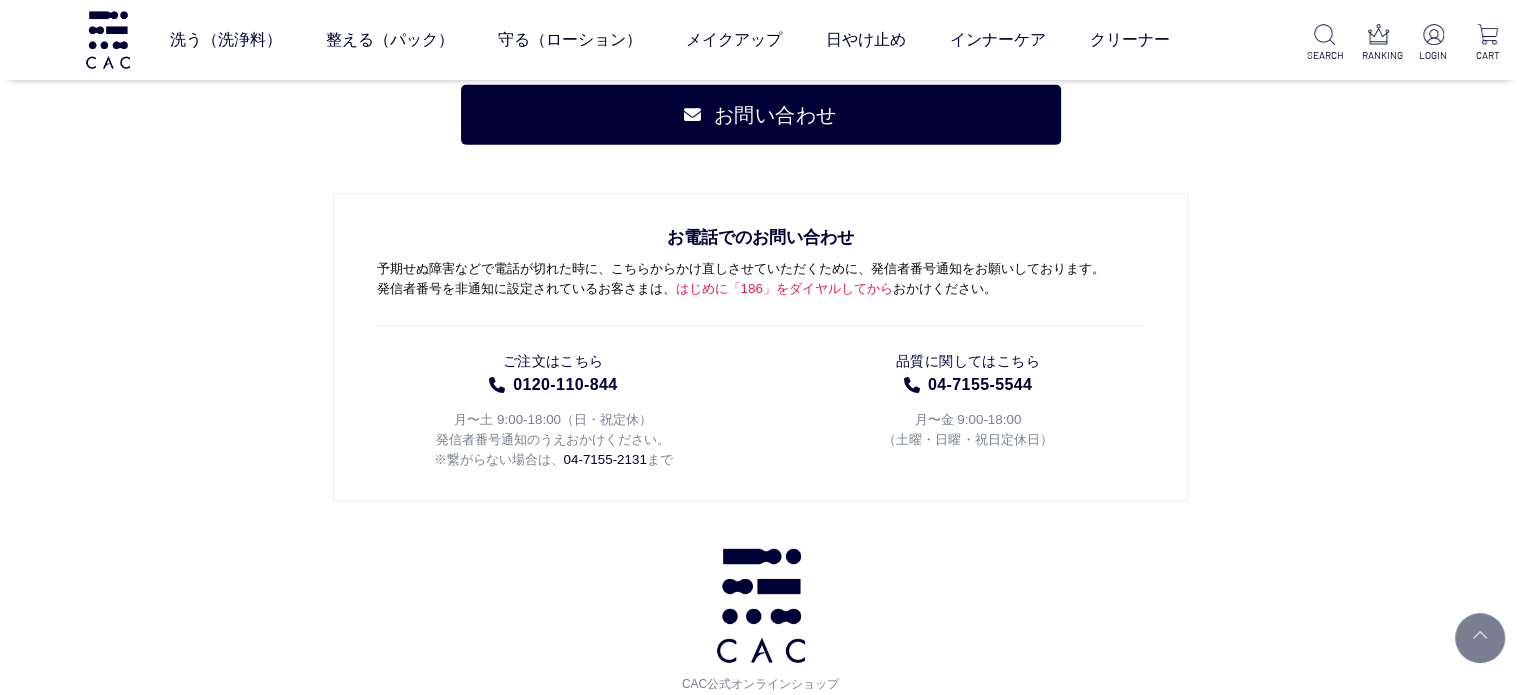 scroll, scrollTop: 6182, scrollLeft: 0, axis: vertical 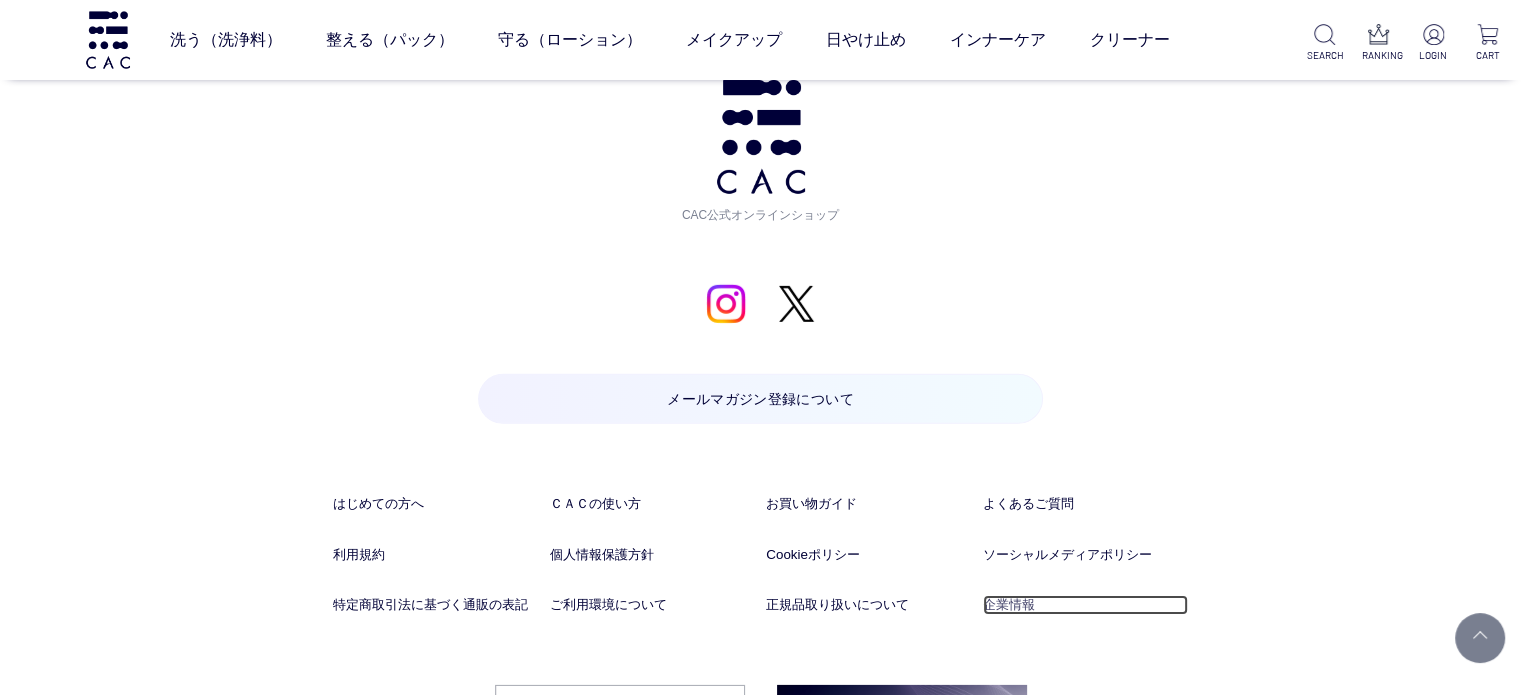 click on "企業情報" at bounding box center [1085, 605] 